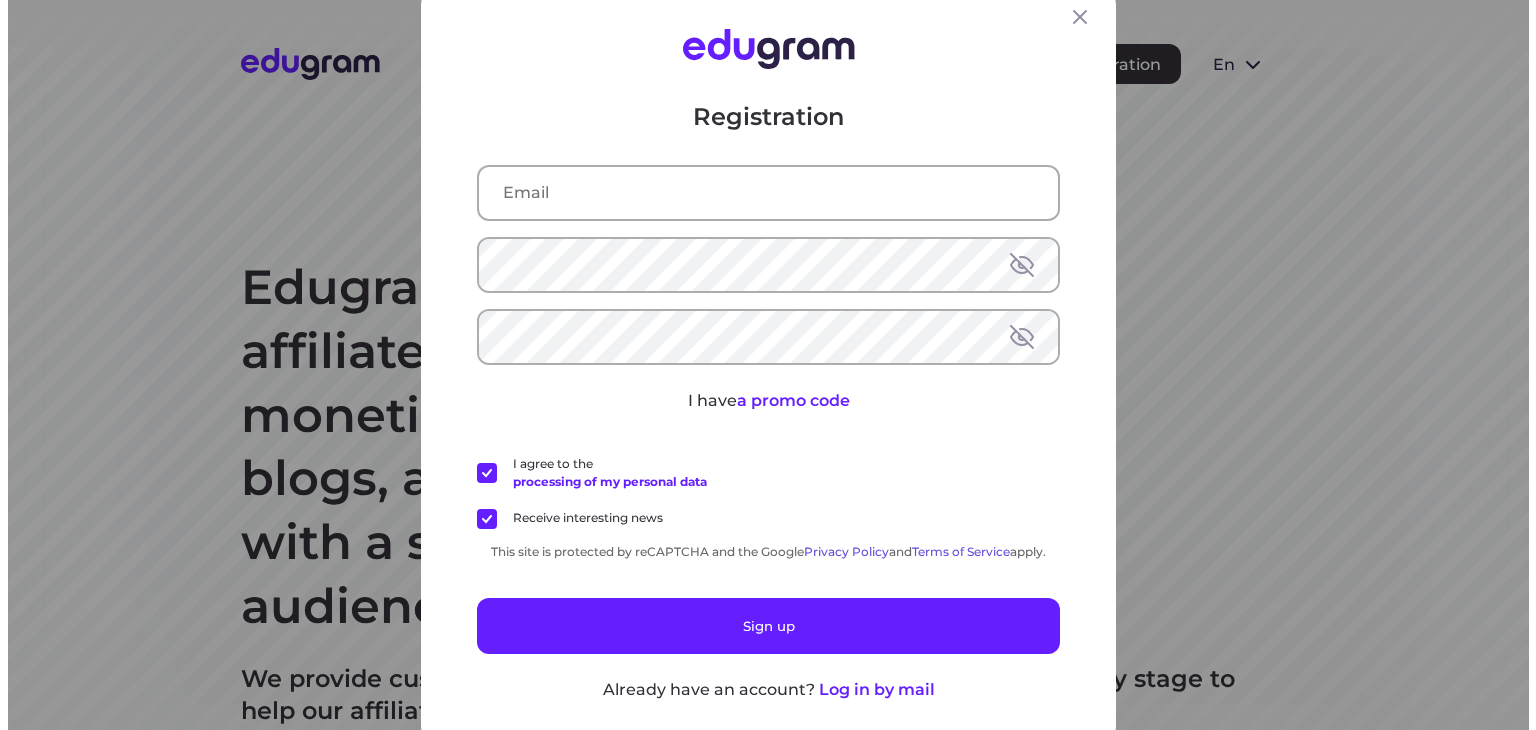 scroll, scrollTop: 0, scrollLeft: 0, axis: both 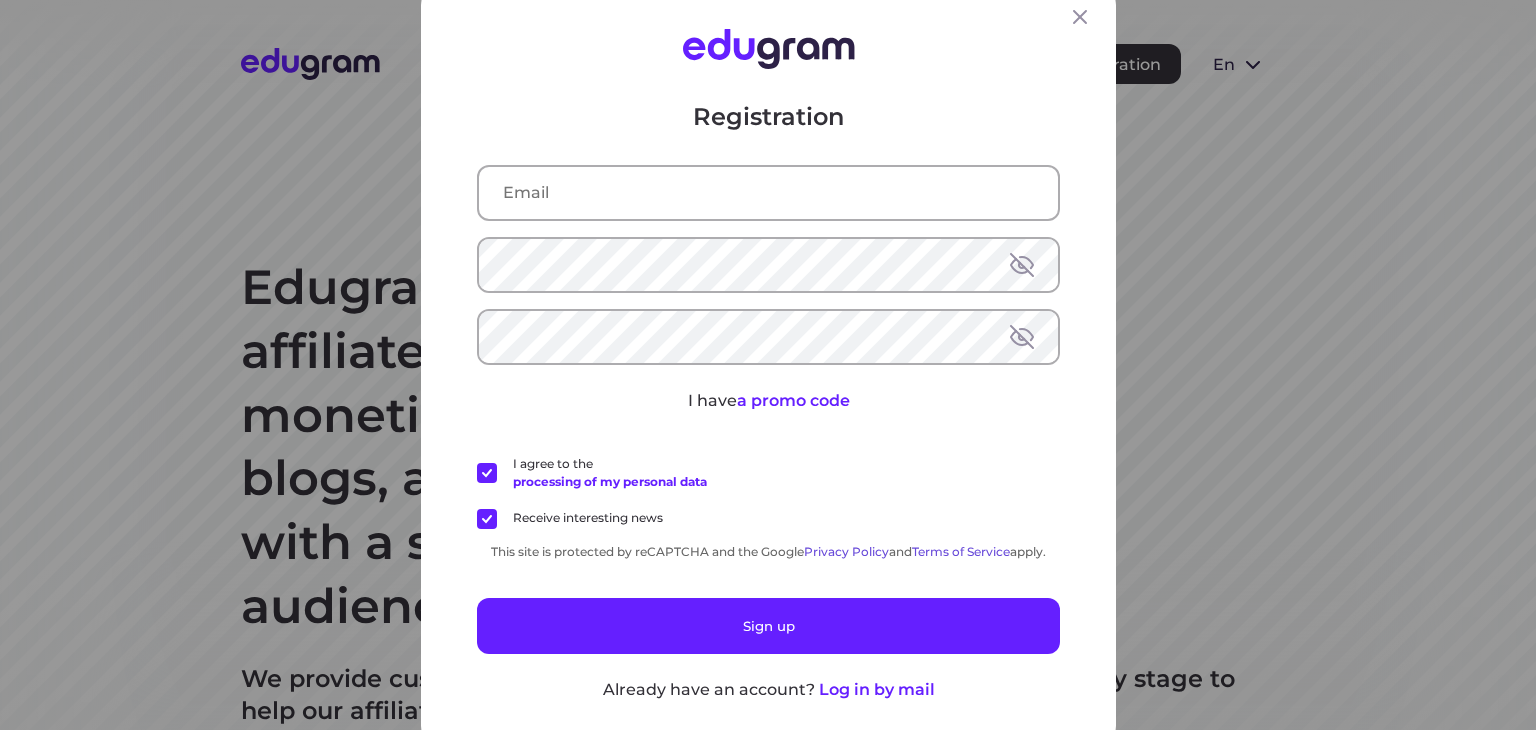 click on "Registration
I have  a promo code
I agree to the   processing of my personal data
Receive interesting news
This site is protected by reCAPTCHA and the Google
Privacy Policy  and
Terms of Service  apply.
Sign up
Already have an account?
Log in by mail" at bounding box center [768, 400] 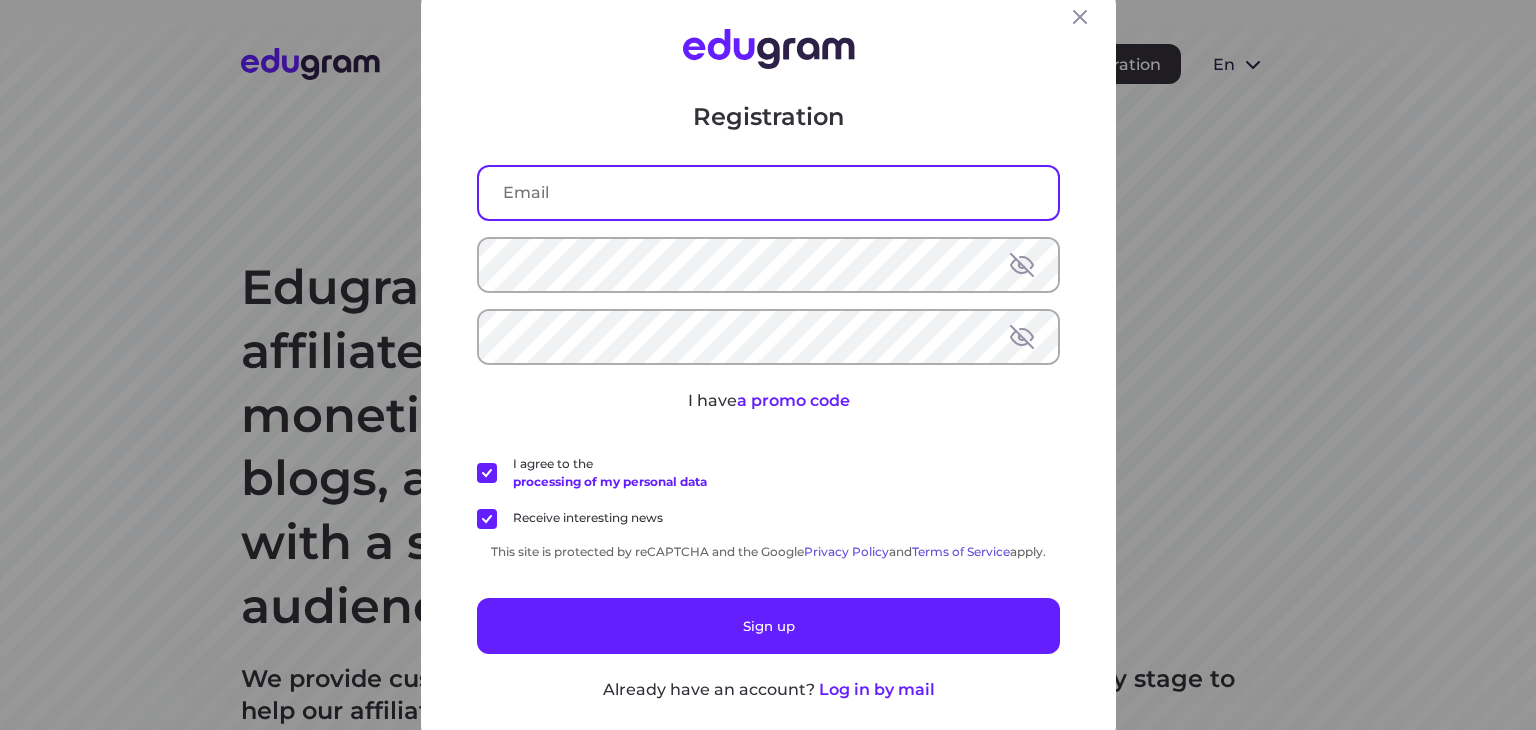 click at bounding box center (768, 192) 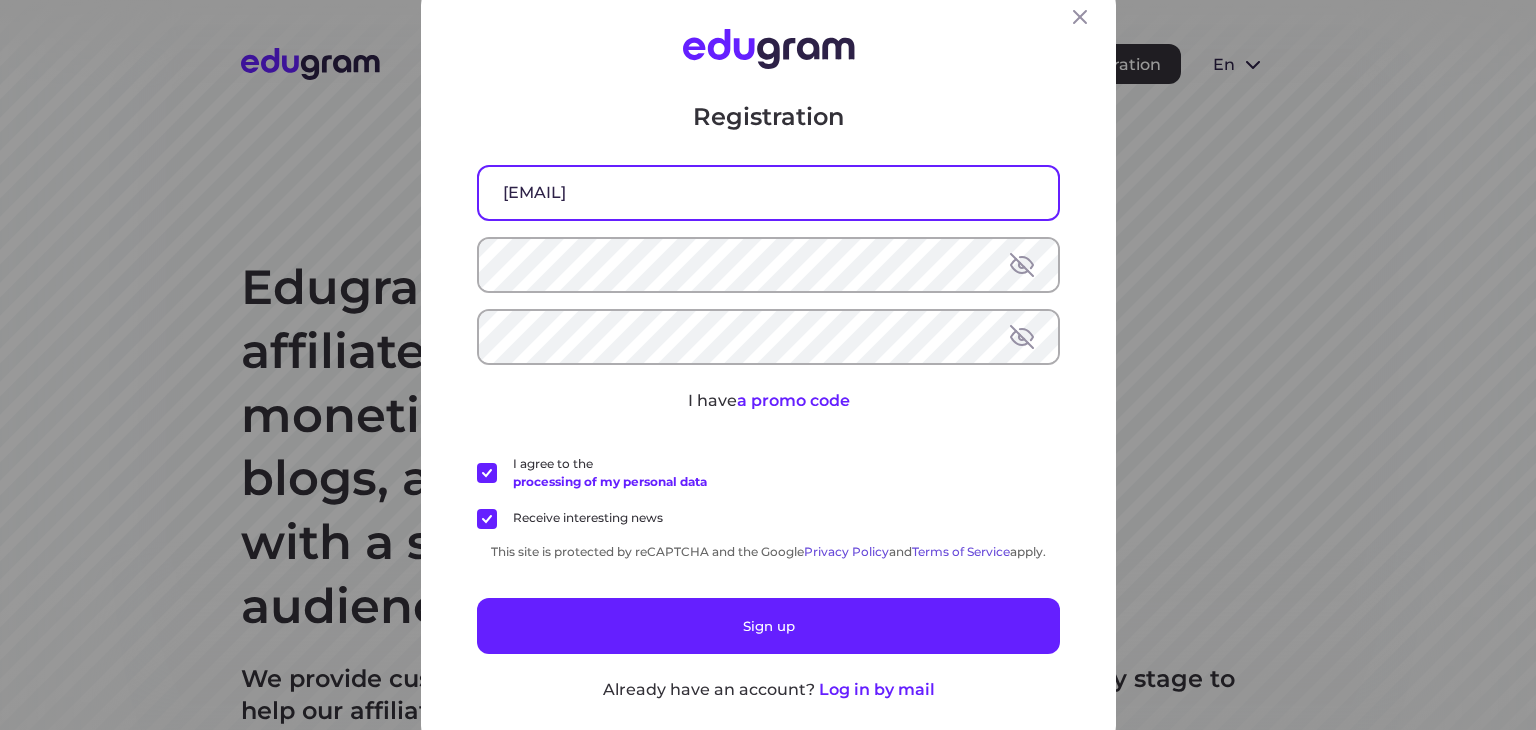 drag, startPoint x: 680, startPoint y: 186, endPoint x: 636, endPoint y: 193, distance: 44.553337 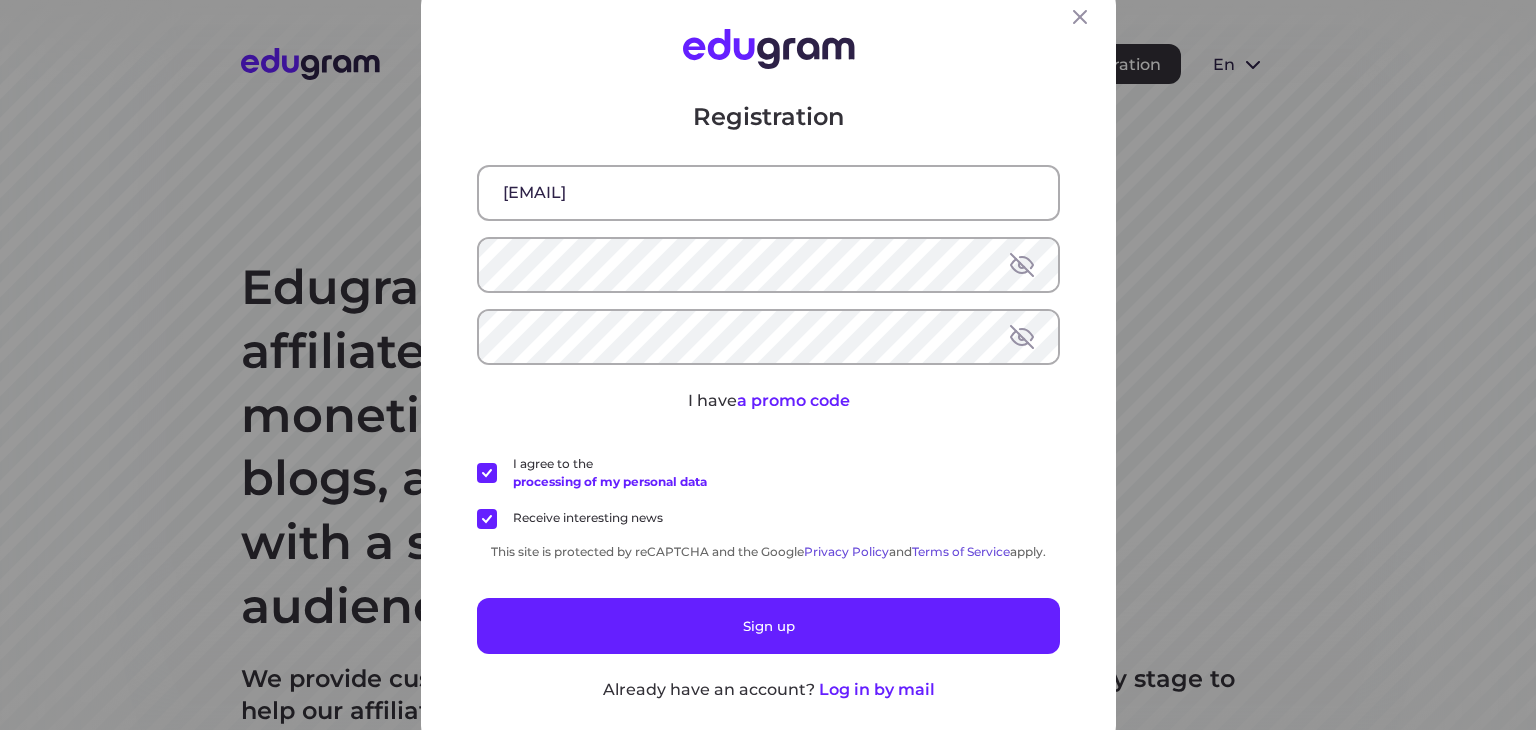 drag, startPoint x: 545, startPoint y: 303, endPoint x: 545, endPoint y: 290, distance: 13 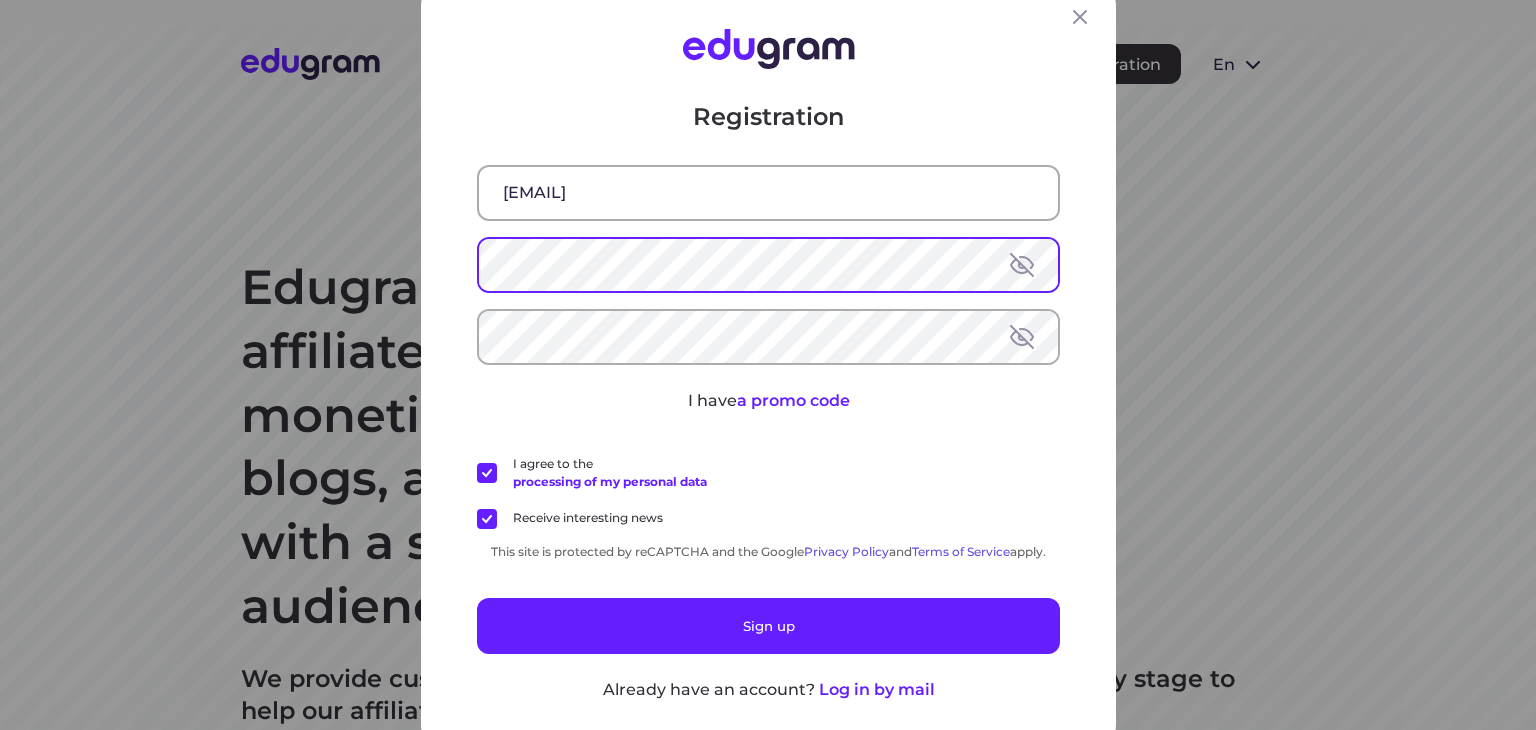 click at bounding box center [1022, 264] 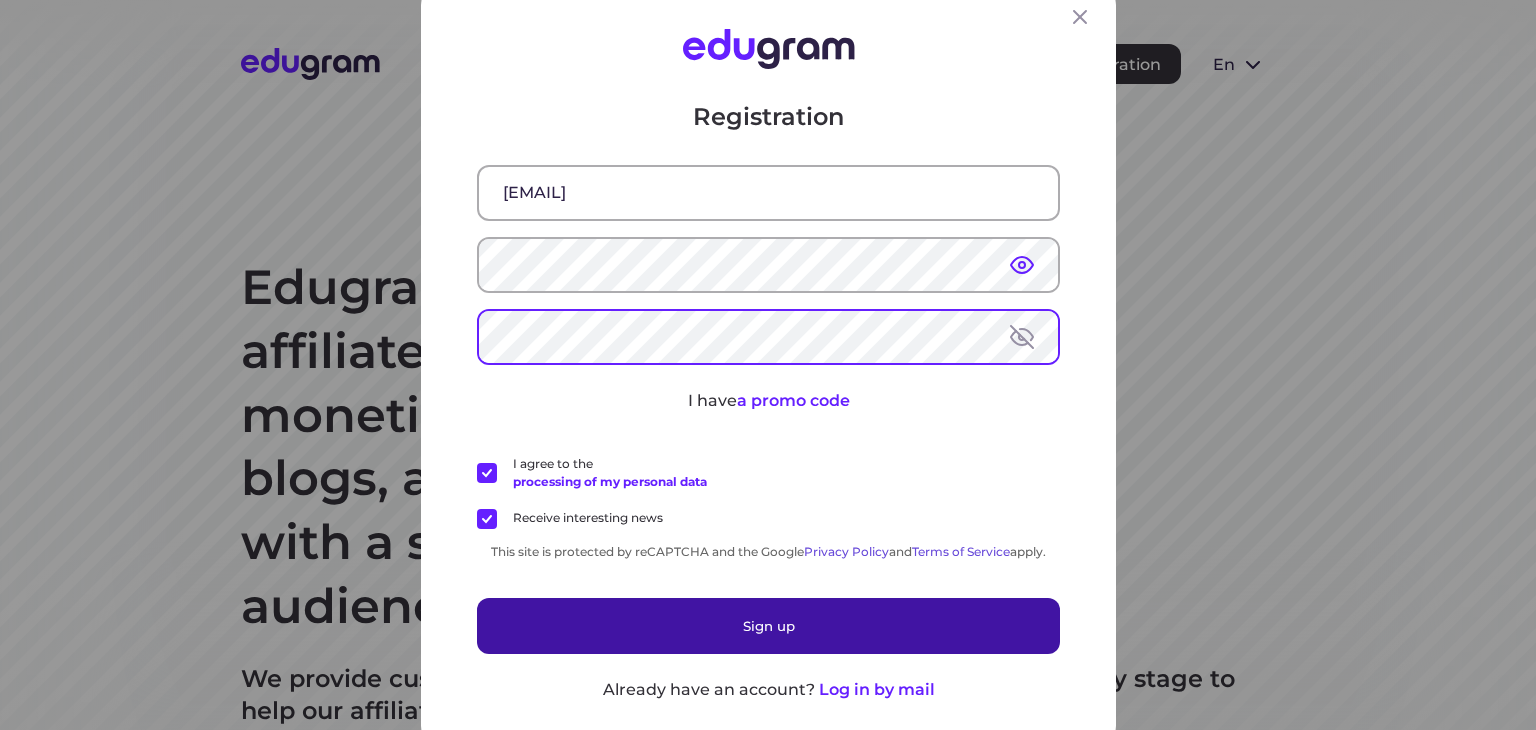 click on "Sign up" at bounding box center (768, 625) 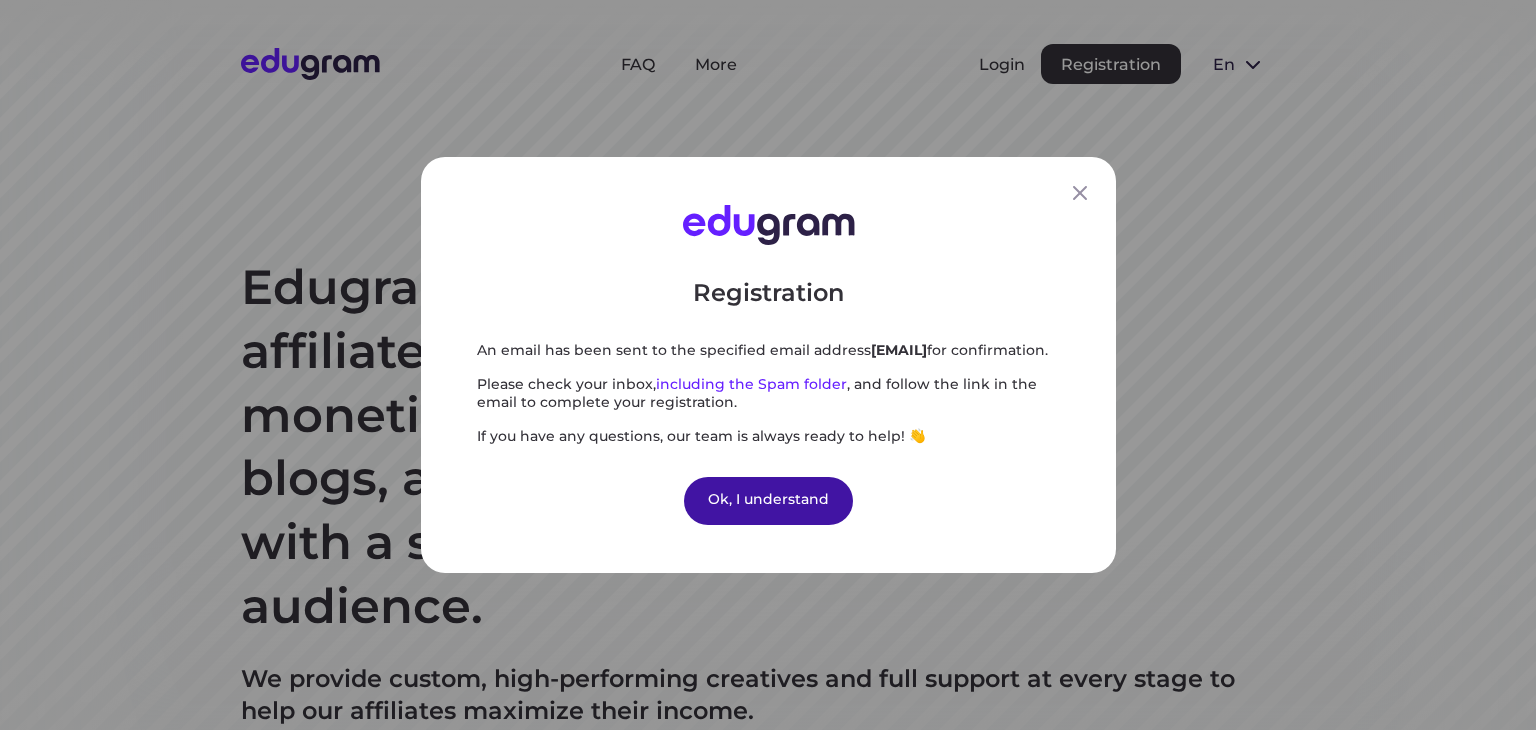 click on "Ok, I understand" at bounding box center [768, 501] 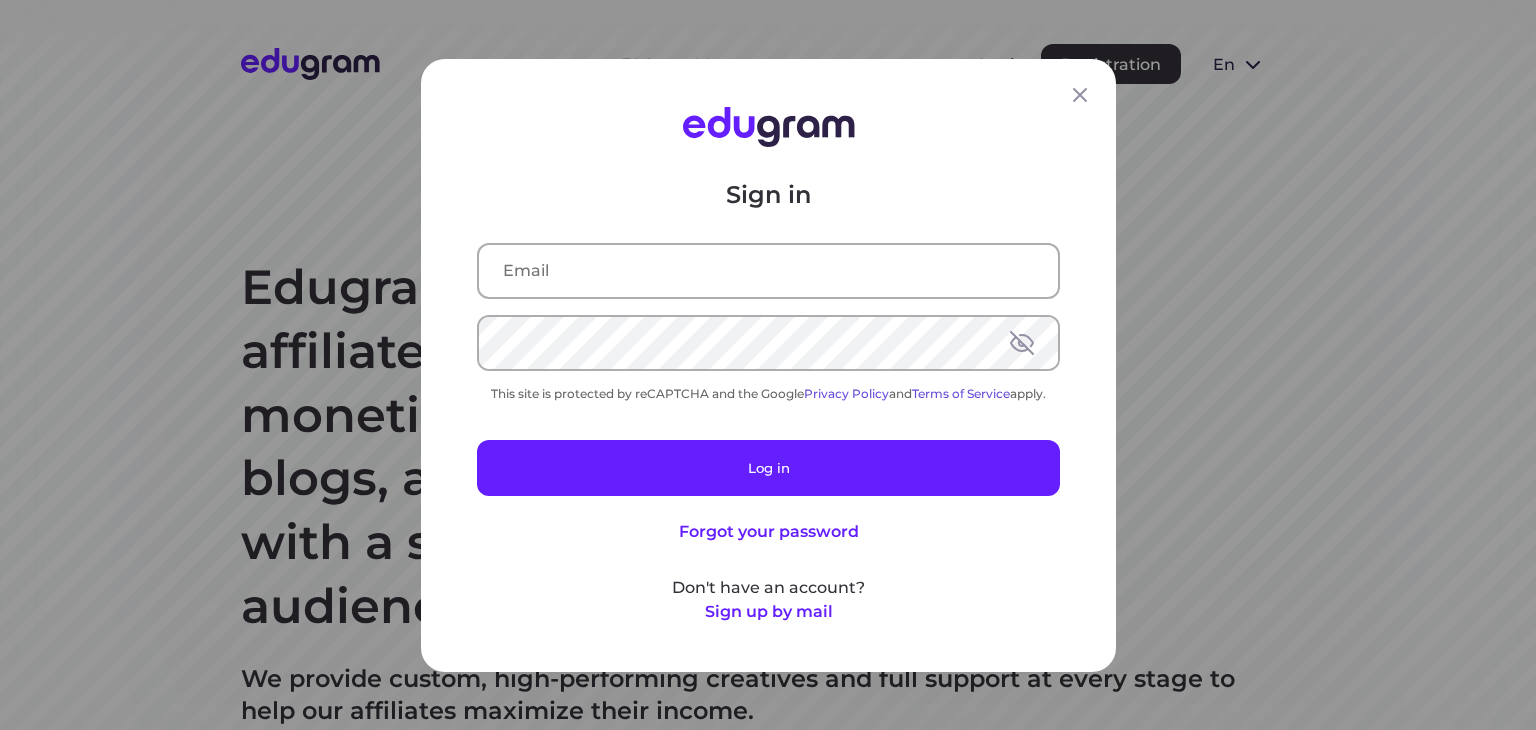 scroll, scrollTop: 0, scrollLeft: 0, axis: both 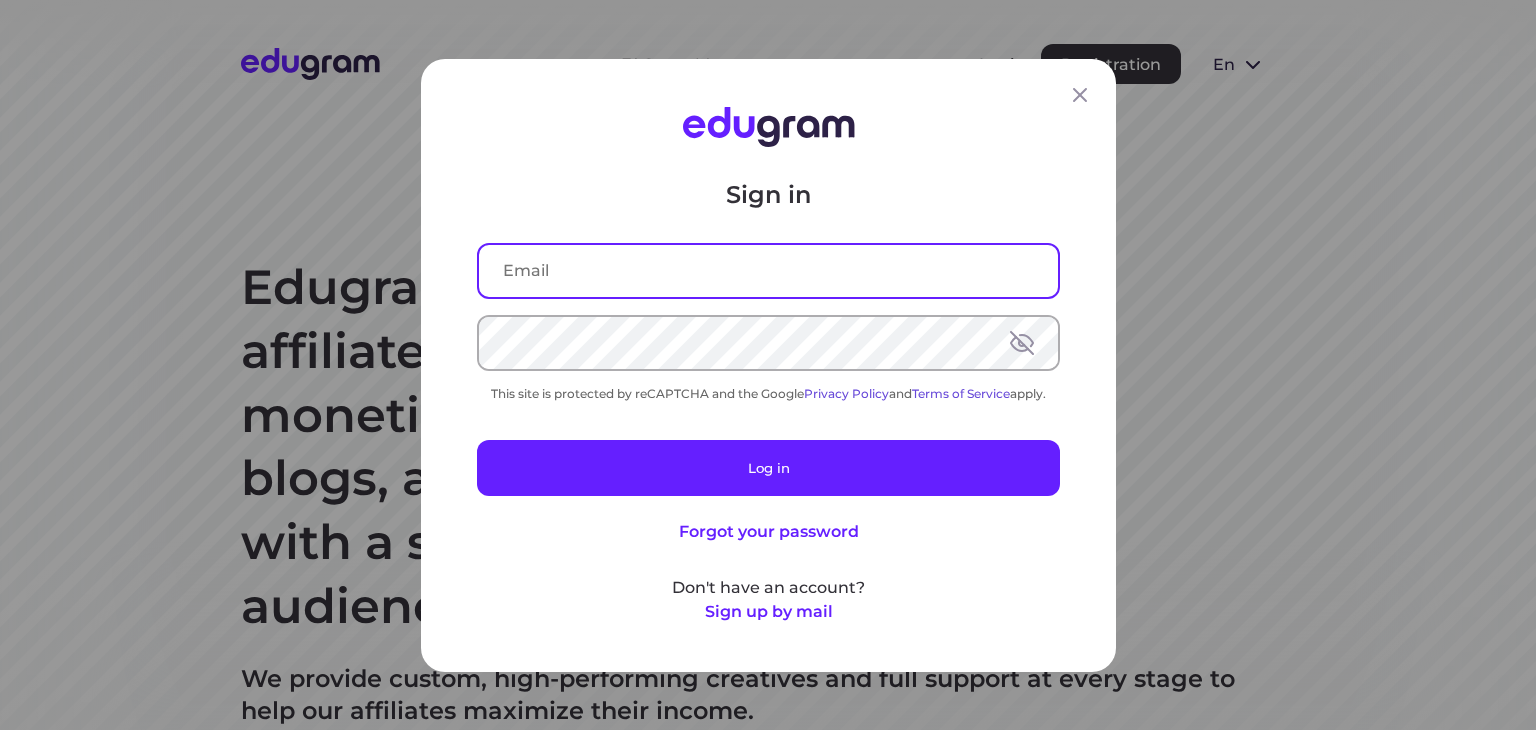 drag, startPoint x: 635, startPoint y: 284, endPoint x: 632, endPoint y: 273, distance: 11.401754 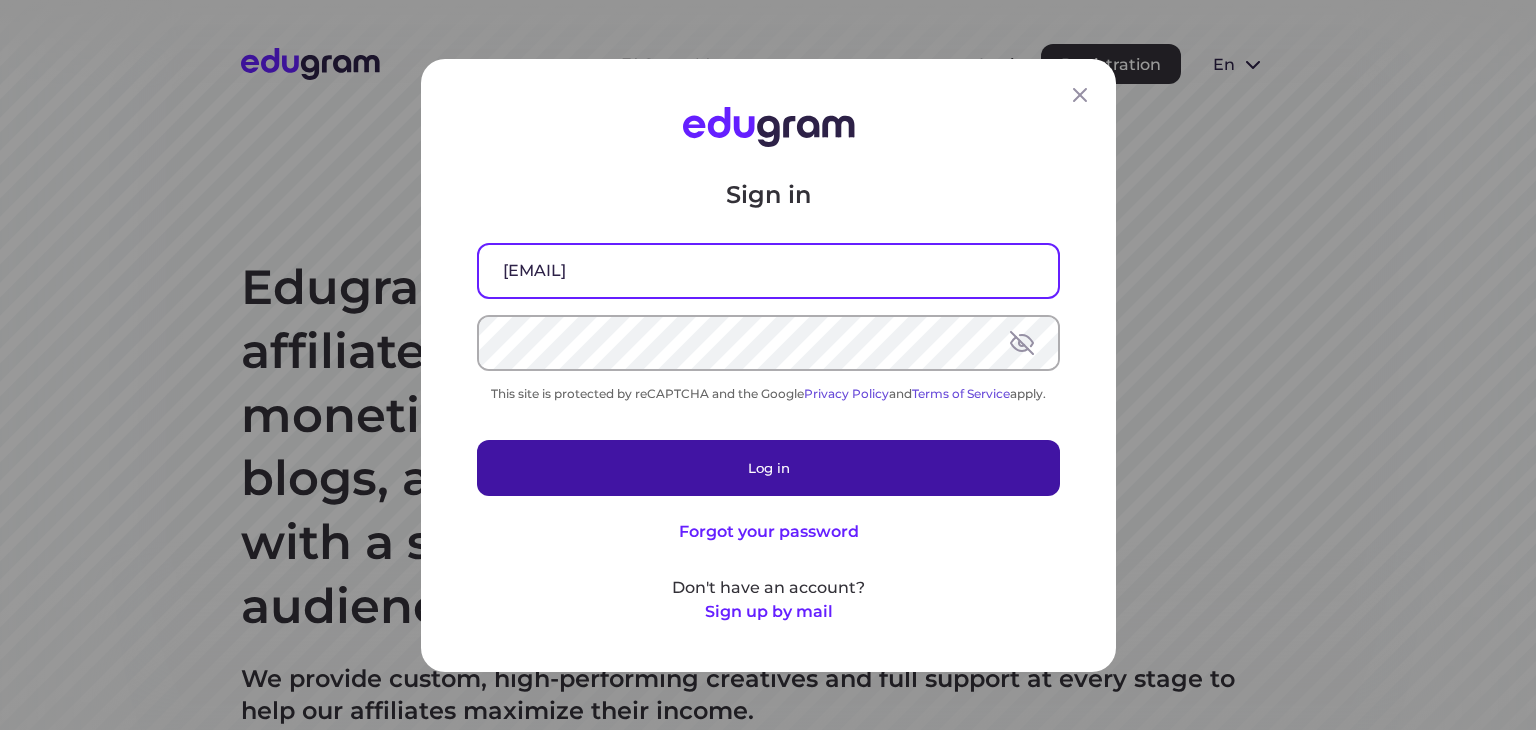 click on "Log in" at bounding box center [768, 467] 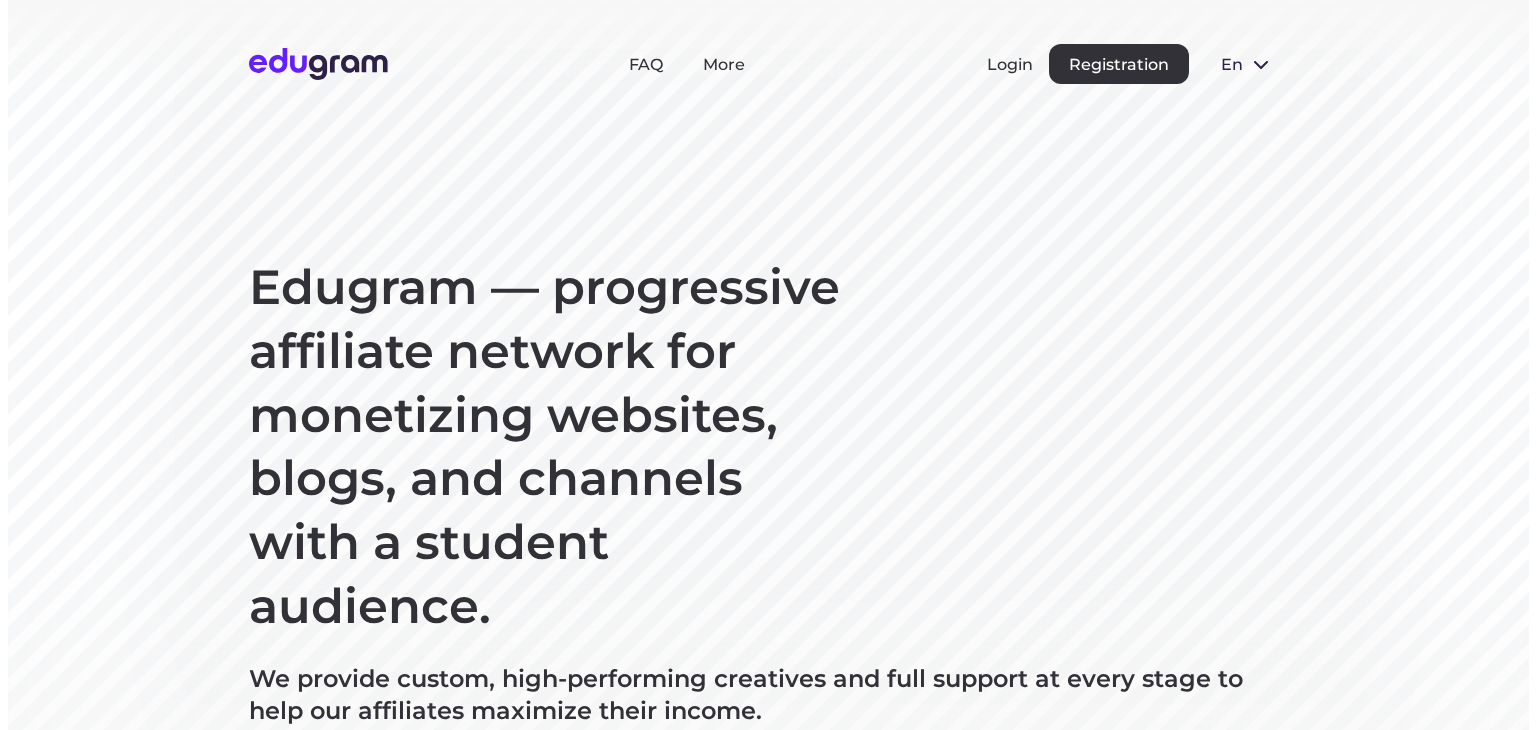 scroll, scrollTop: 0, scrollLeft: 0, axis: both 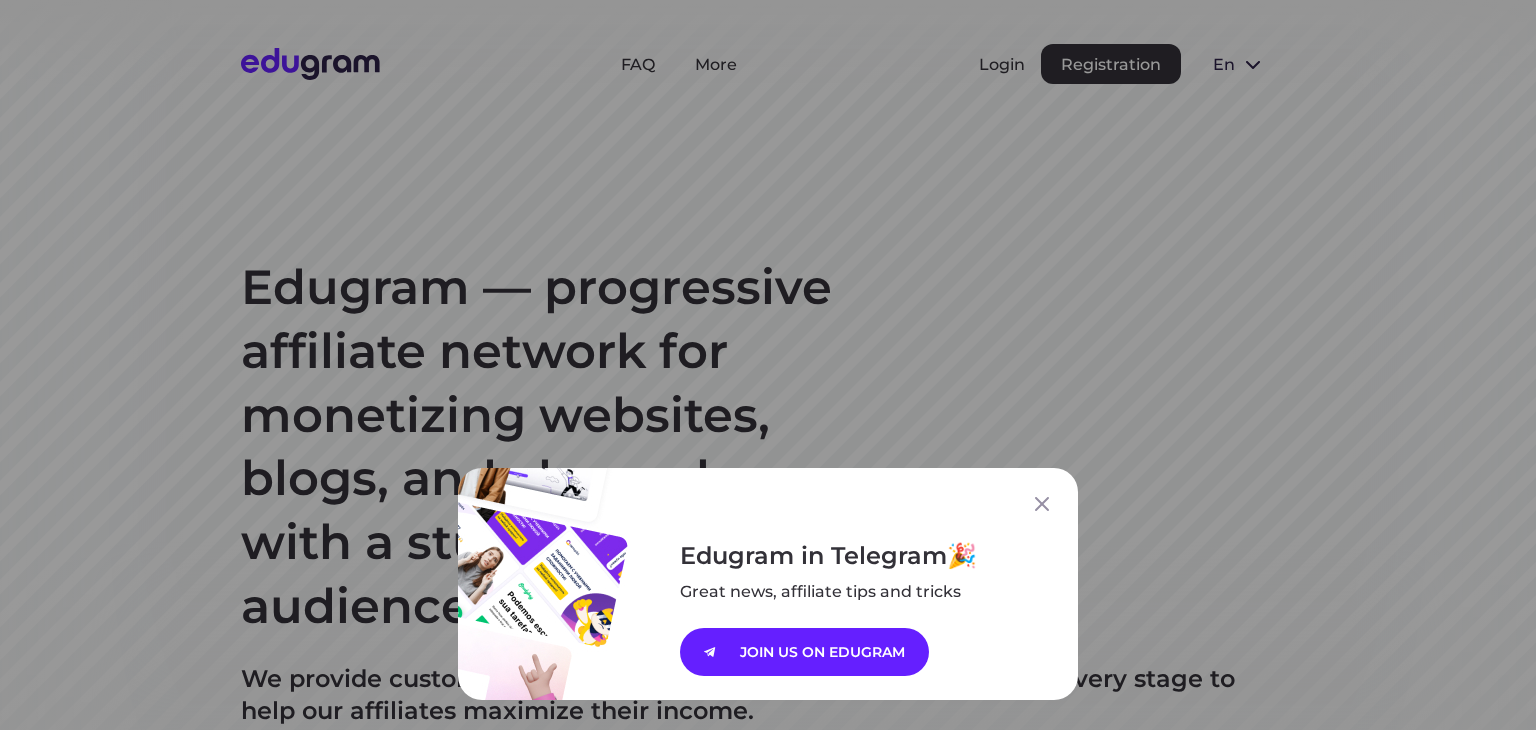 click on "Edugram in Telegram
Great news, affiliate tips and tricks
JOIN US ON EDUGRAM" at bounding box center [768, 584] 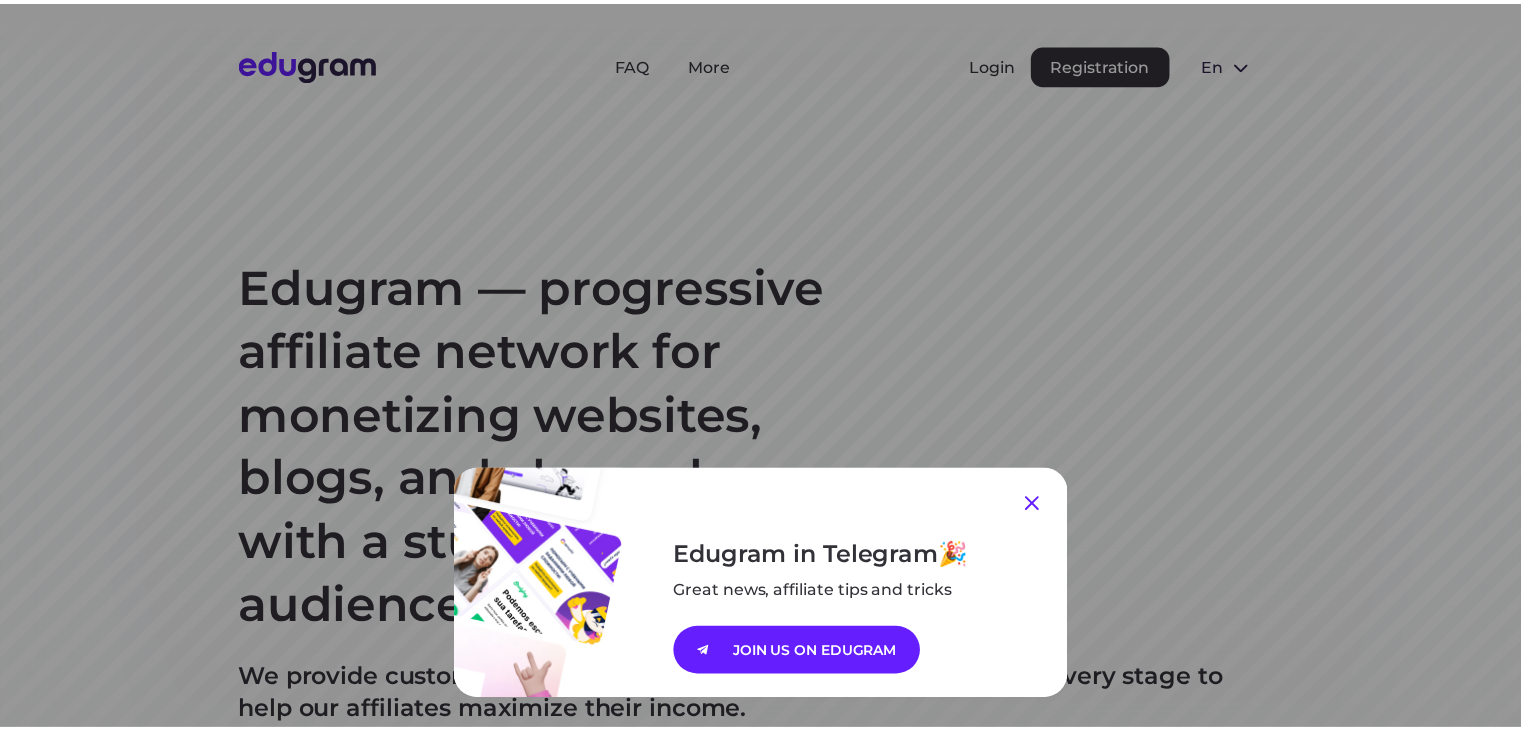 scroll, scrollTop: 0, scrollLeft: 0, axis: both 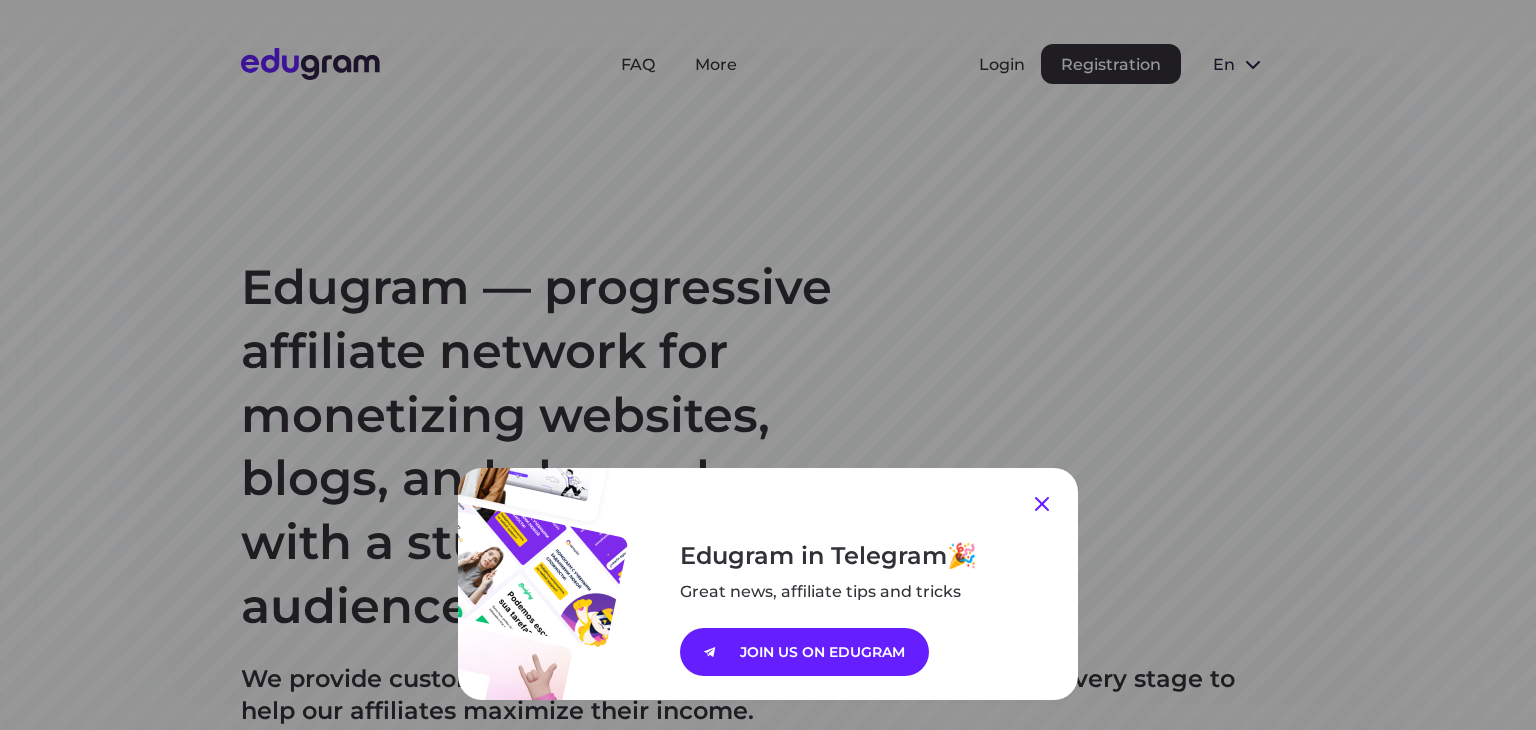 click 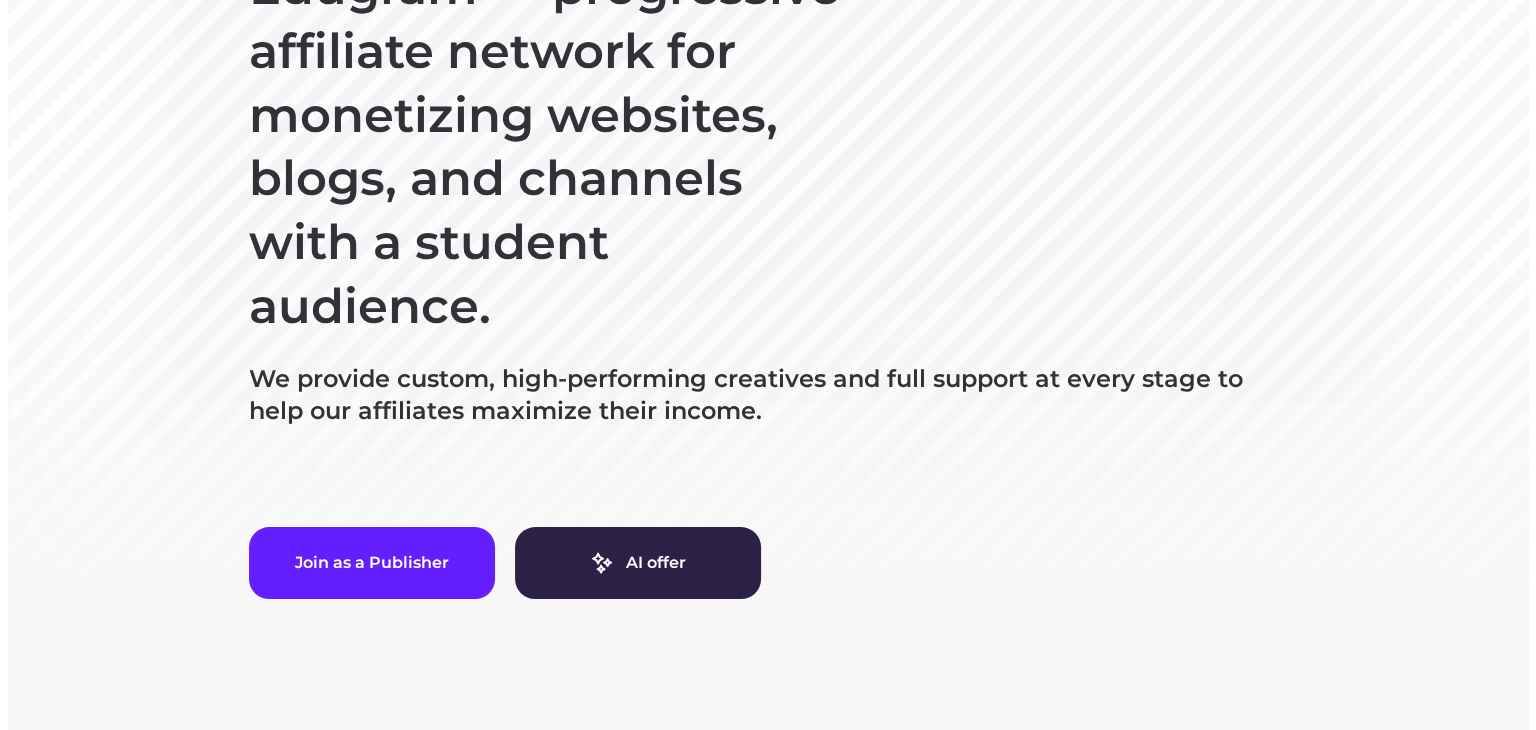 scroll, scrollTop: 0, scrollLeft: 0, axis: both 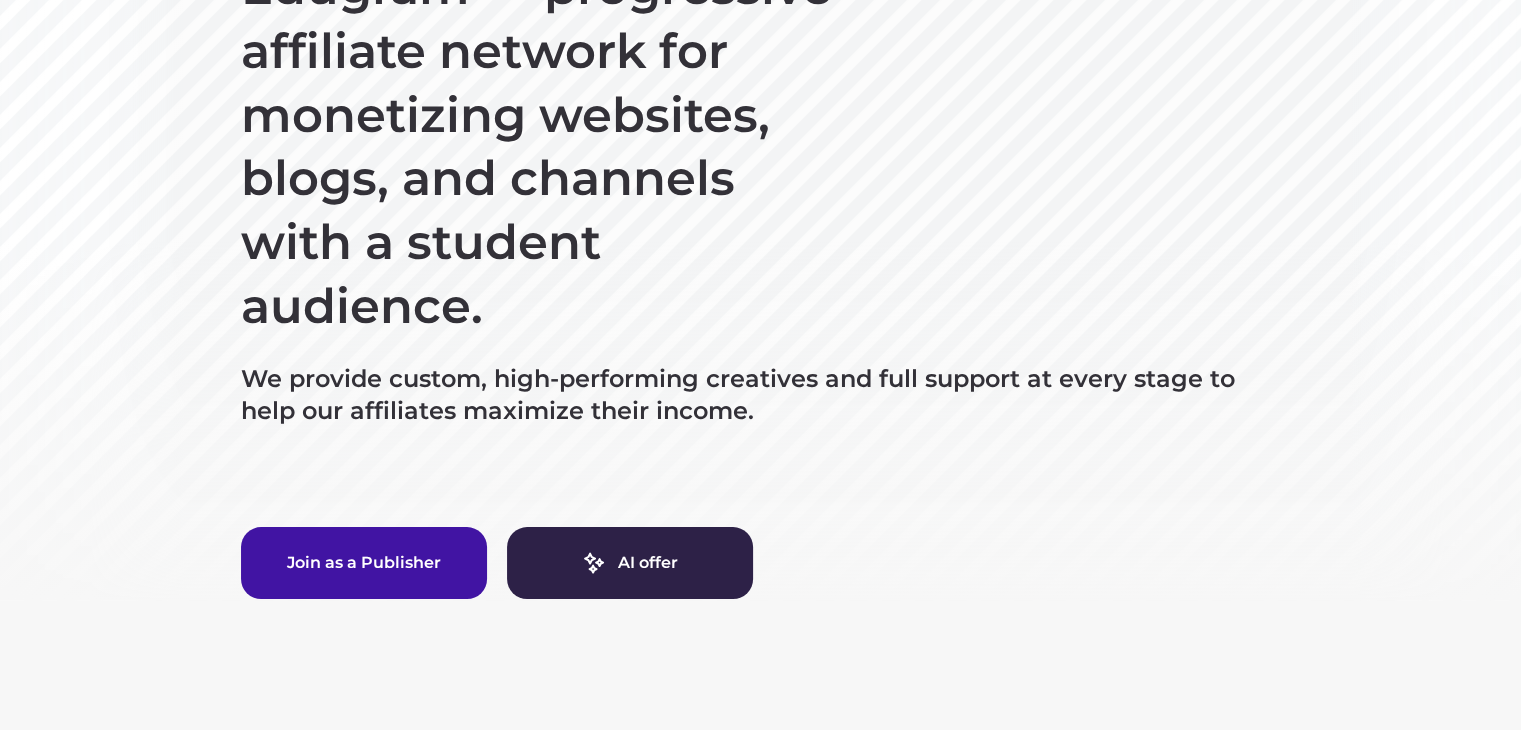 click on "Join as a Publisher" at bounding box center (364, 563) 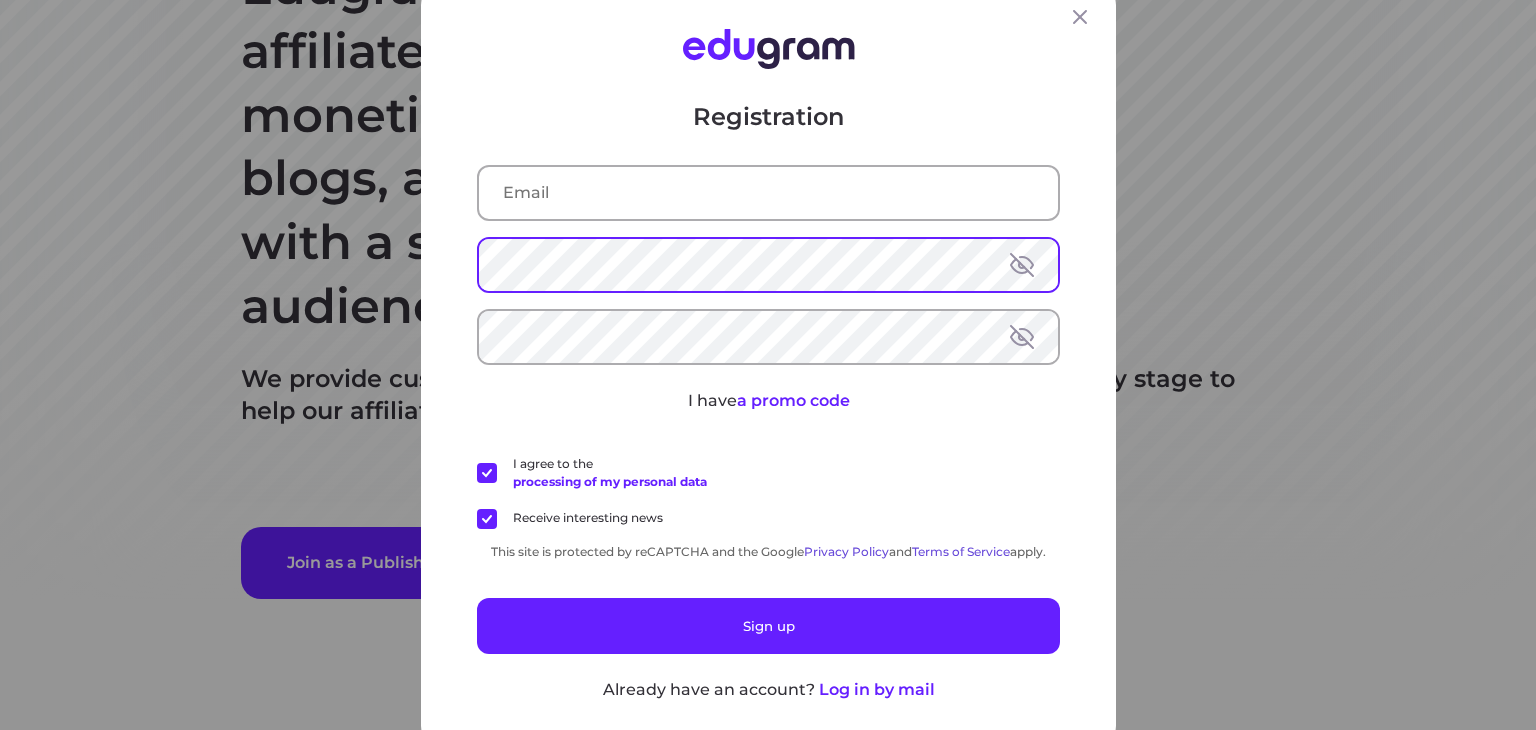 type on "joefantsy5555@gmail.com" 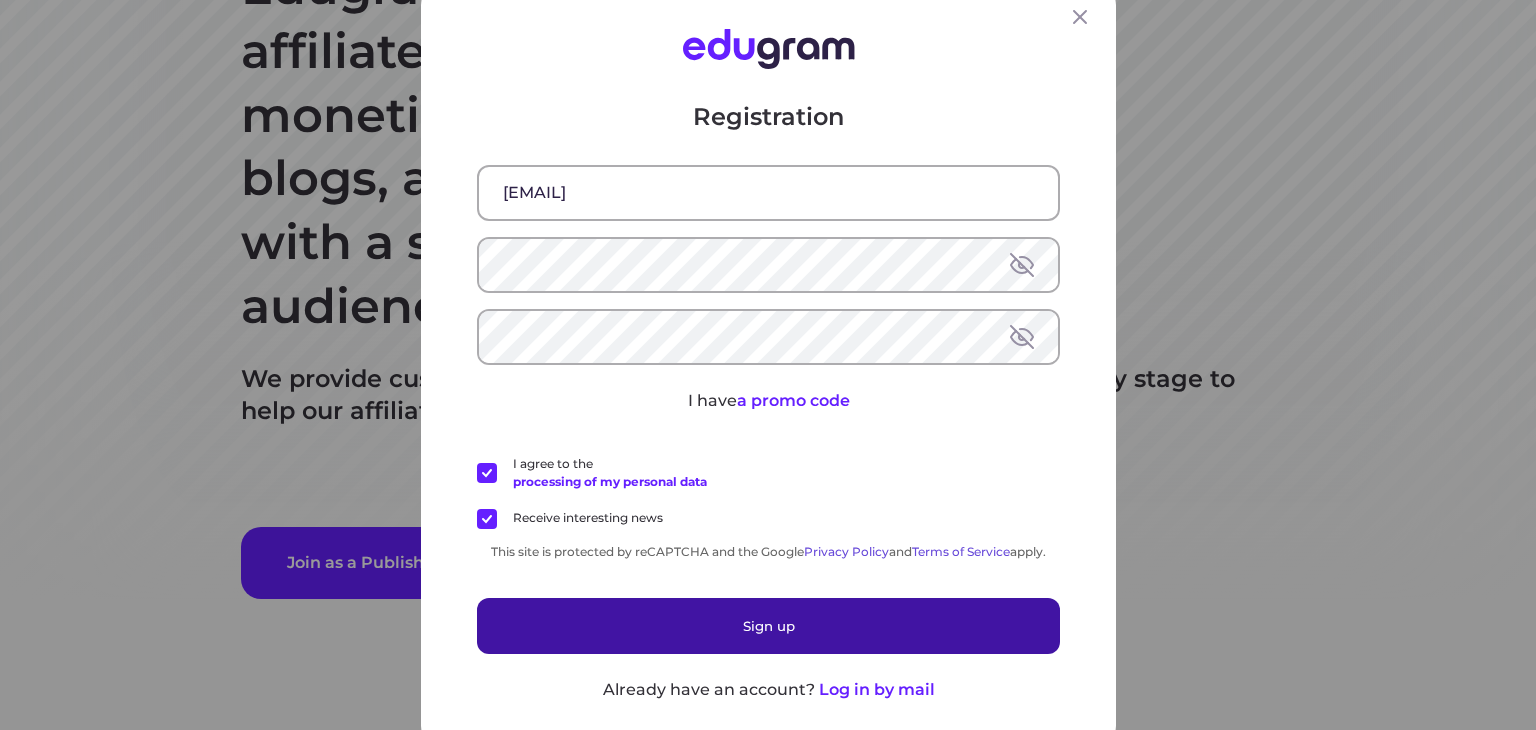 click on "Sign up" at bounding box center [768, 625] 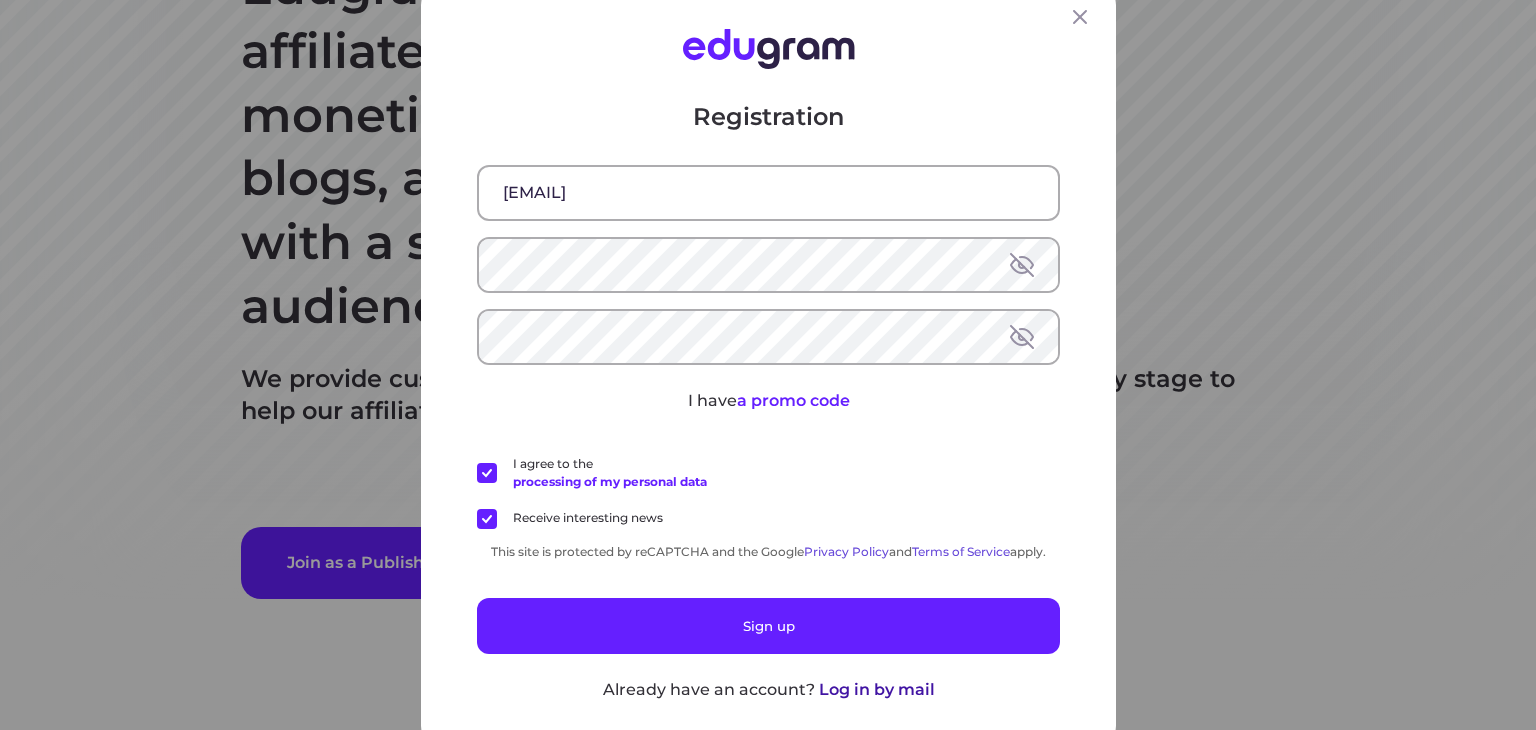 click on "Registration
joefantsy5555@gmail.com
I have  a promo code
I agree to the   processing of my personal data
Receive interesting news
This site is protected by reCAPTCHA and the Google
Privacy Policy  and
Terms of Service  apply.
Sign up
Already have an account?
Log in by mail" at bounding box center [768, 365] 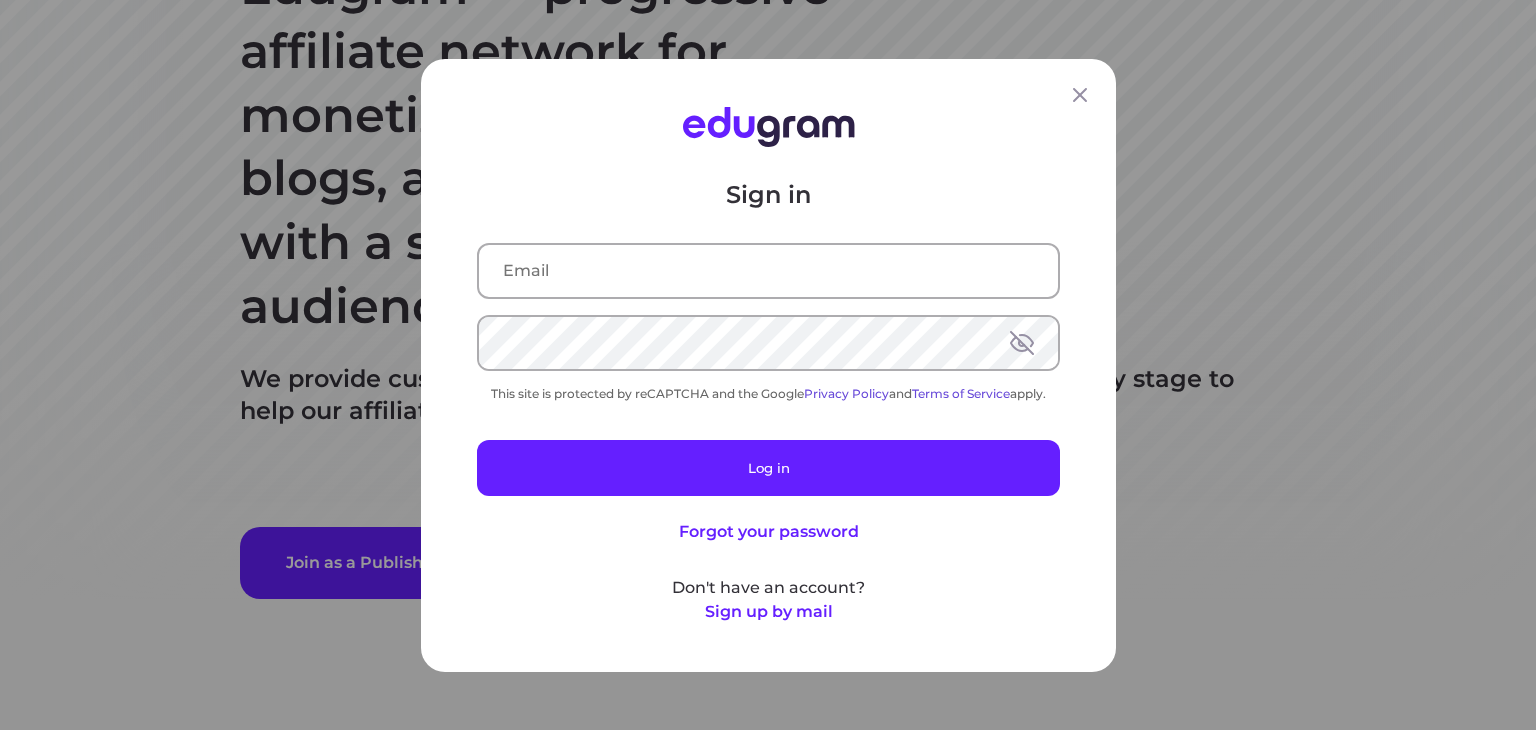 click at bounding box center (768, 270) 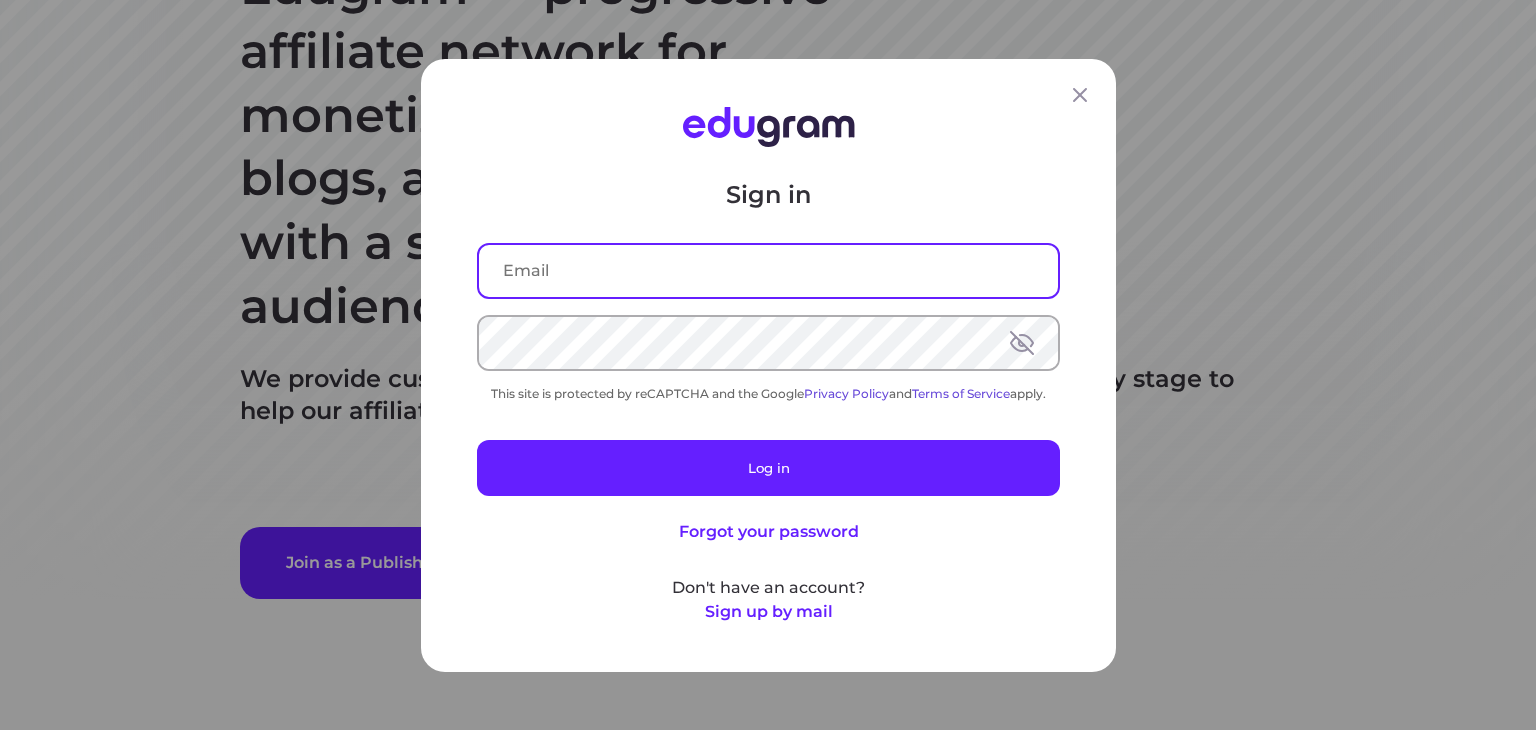 click on "Sign in
This site is protected by reCAPTCHA and the Google
Privacy Policy  and
Terms of Service  apply.
Log in
Forgot your password
Don't have an account?
Sign up by mail" at bounding box center [768, 400] 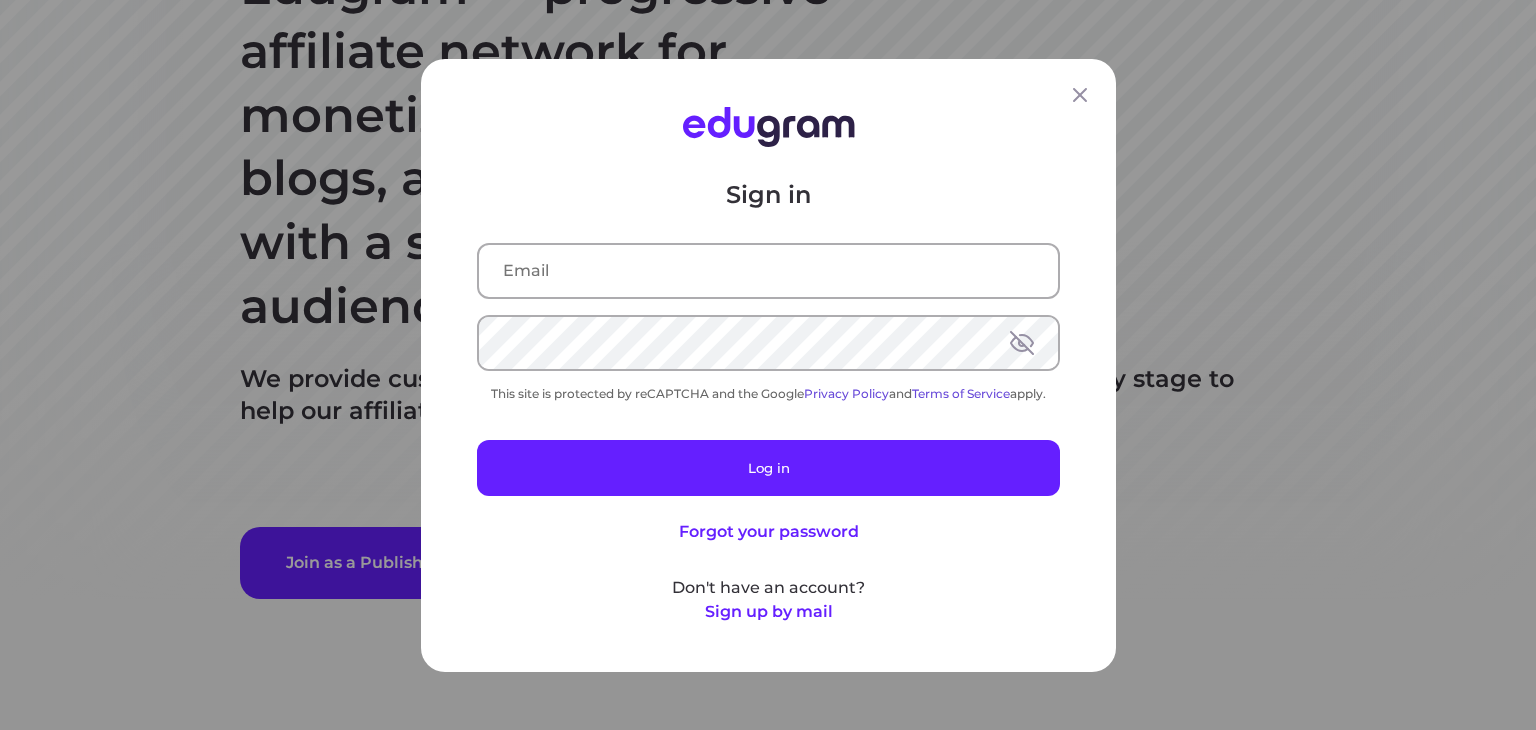 click at bounding box center [768, 270] 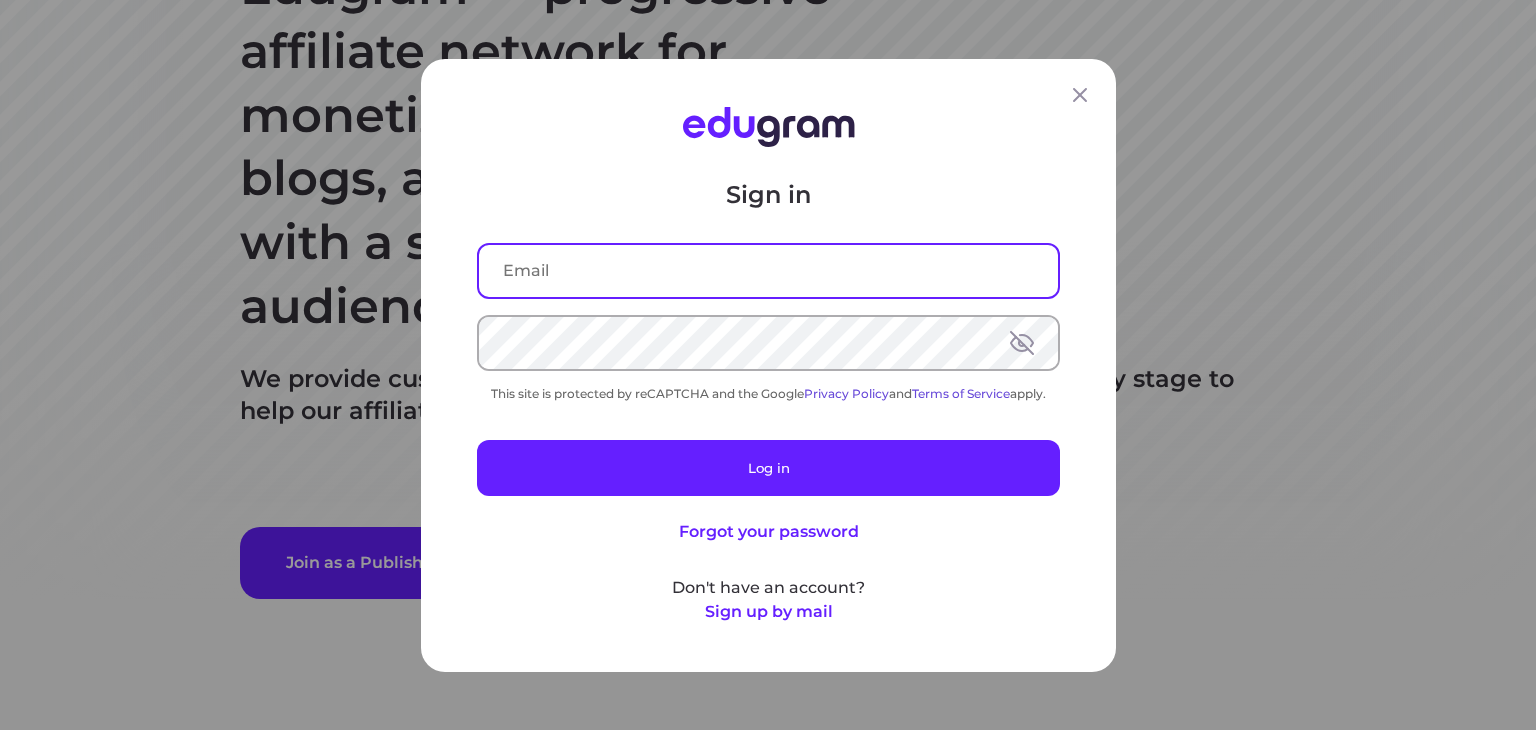 click at bounding box center [768, 270] 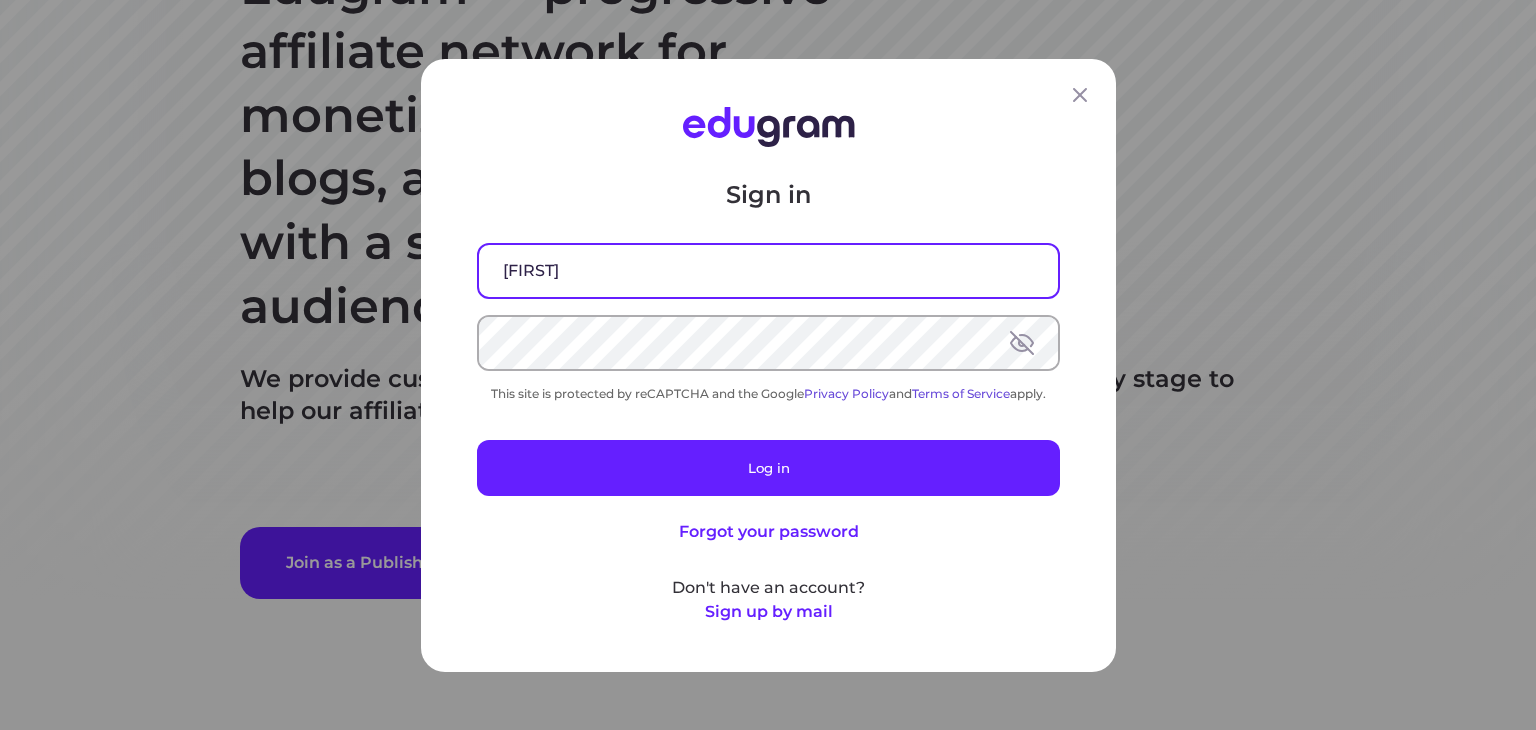 type on "joefantsy5555@gmail.com" 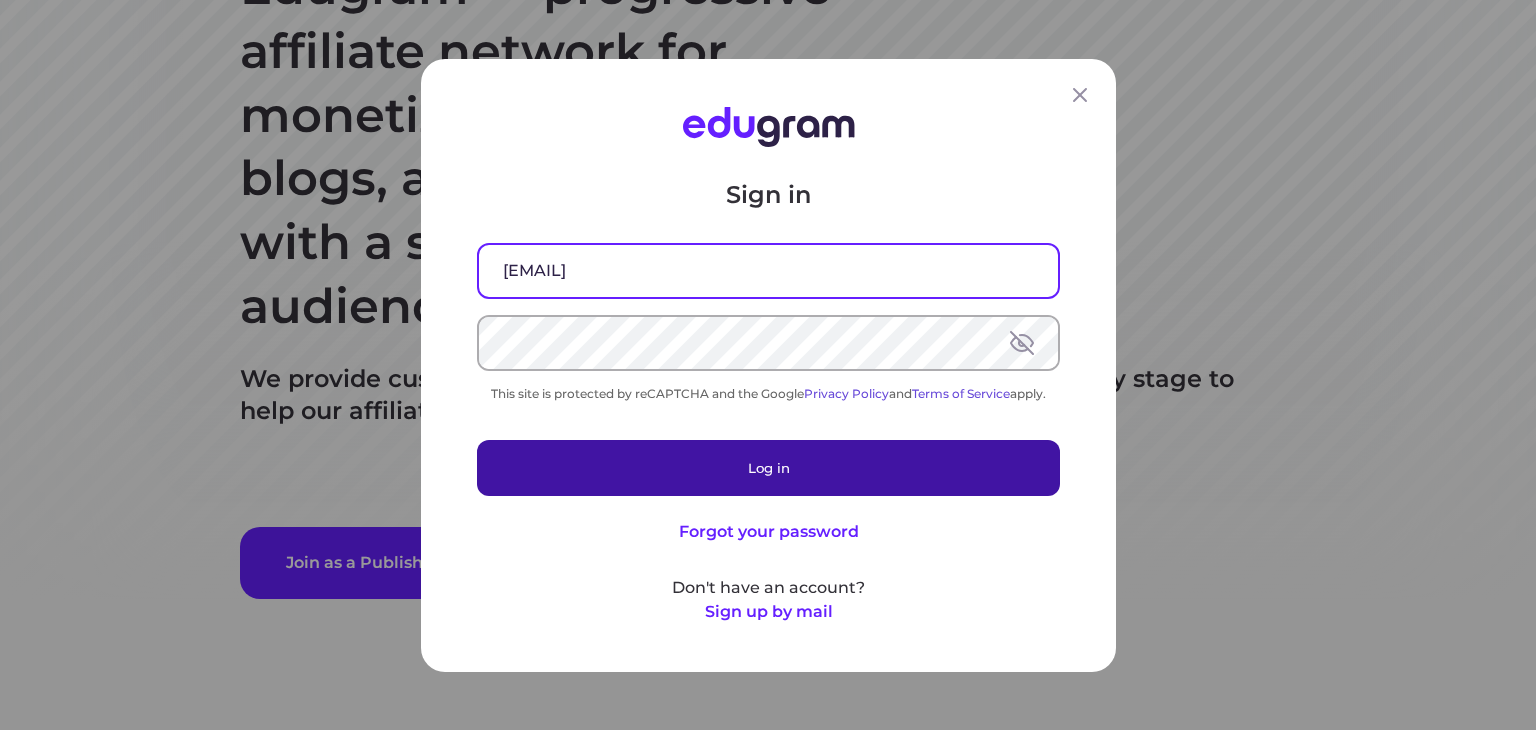 click on "Log in" at bounding box center (768, 467) 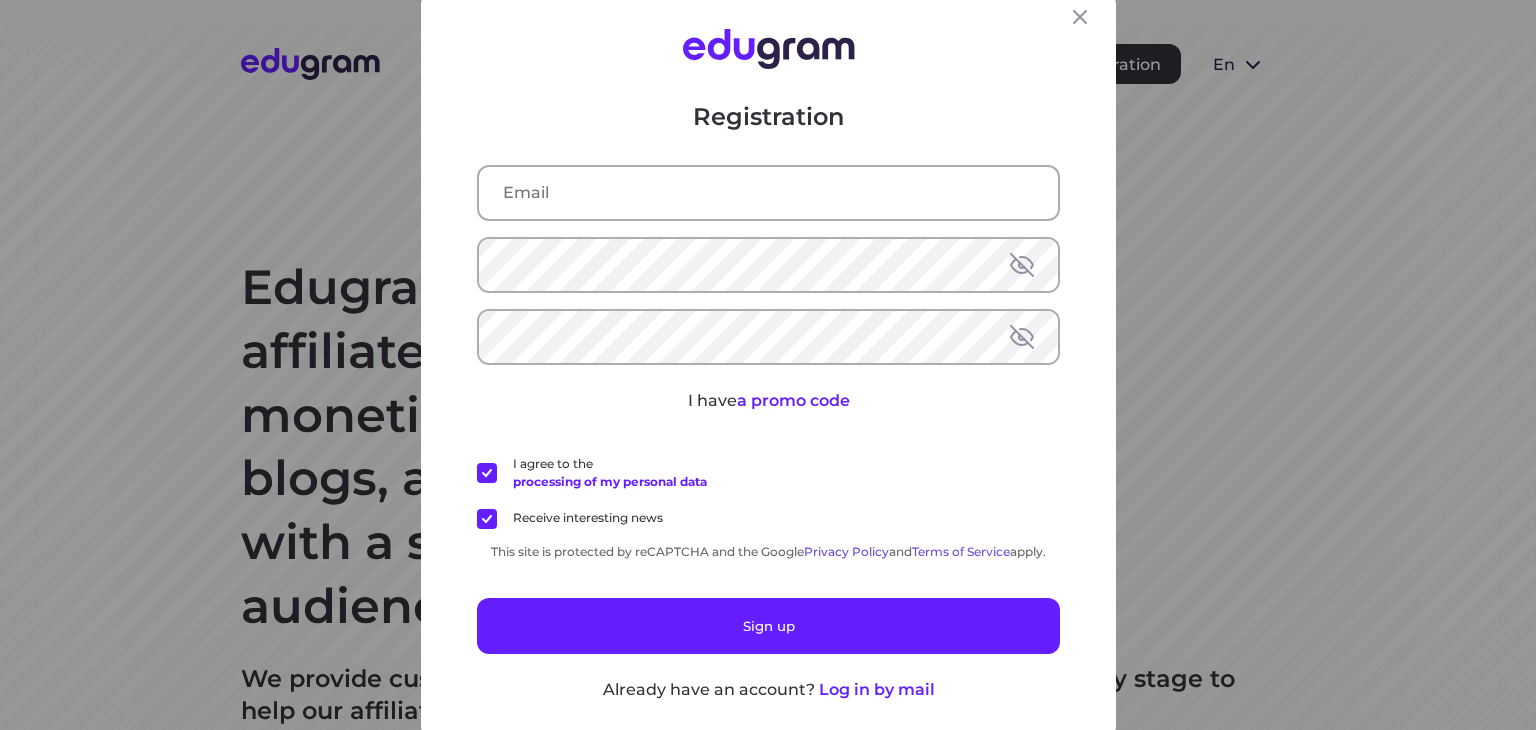 scroll, scrollTop: 100, scrollLeft: 0, axis: vertical 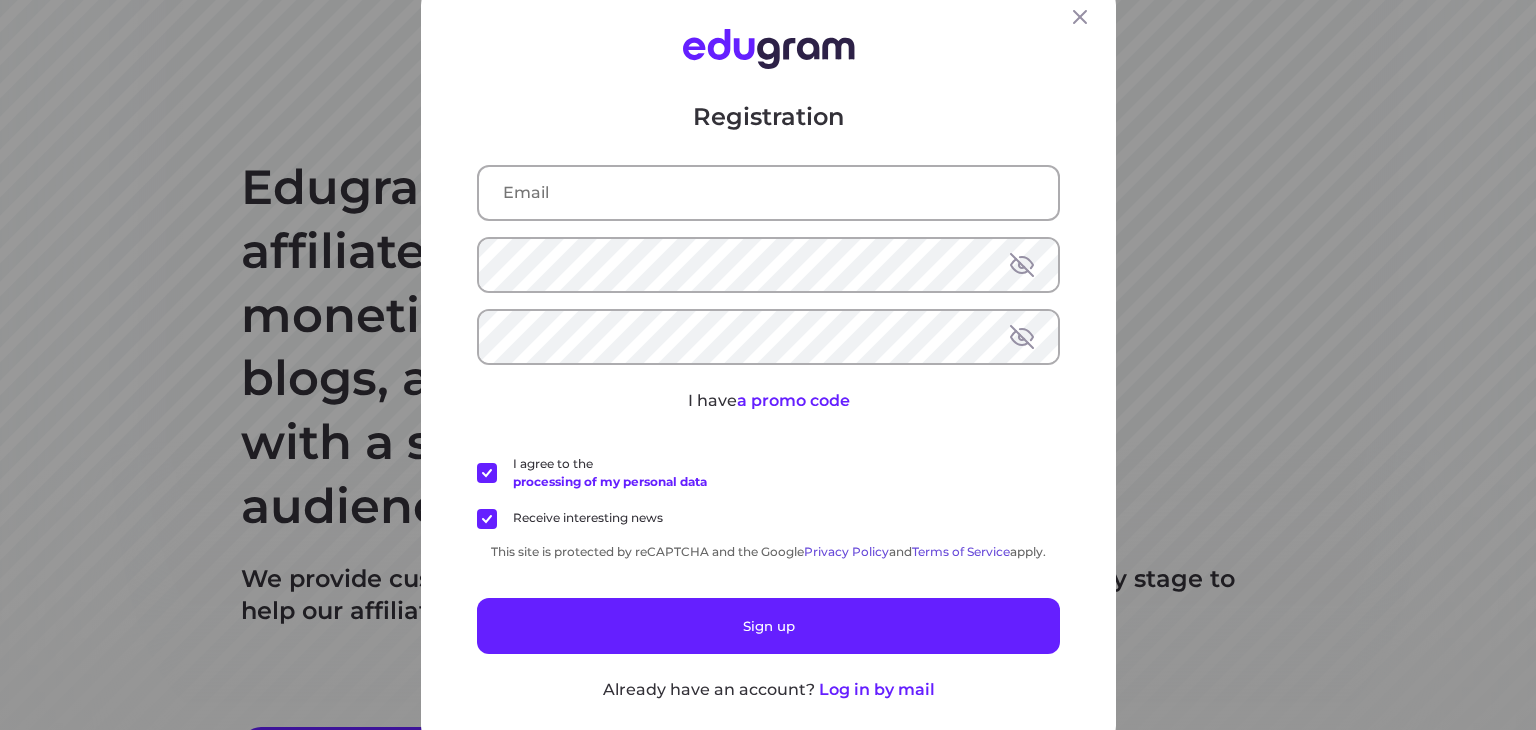 drag, startPoint x: 0, startPoint y: 0, endPoint x: 629, endPoint y: 172, distance: 652.0928 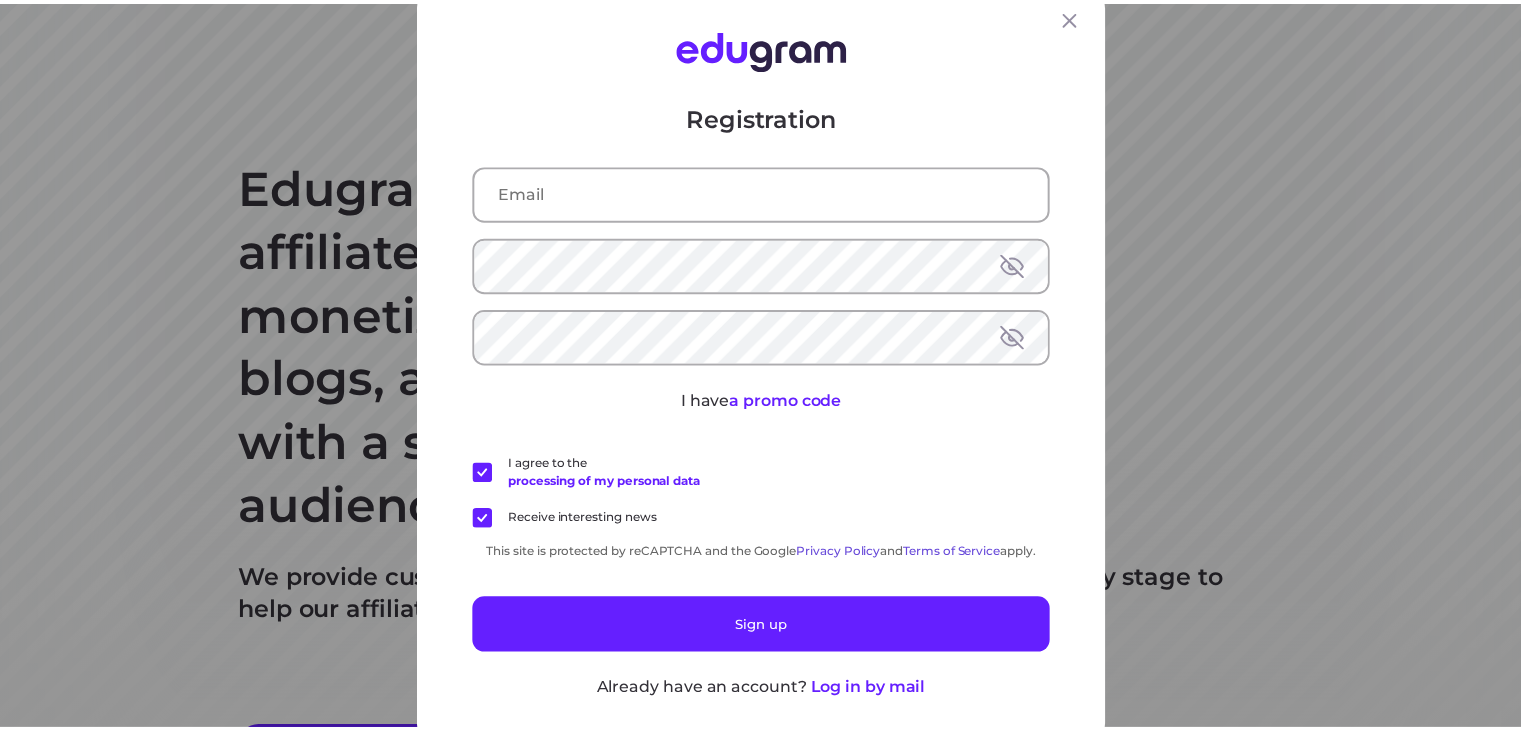 scroll, scrollTop: 0, scrollLeft: 0, axis: both 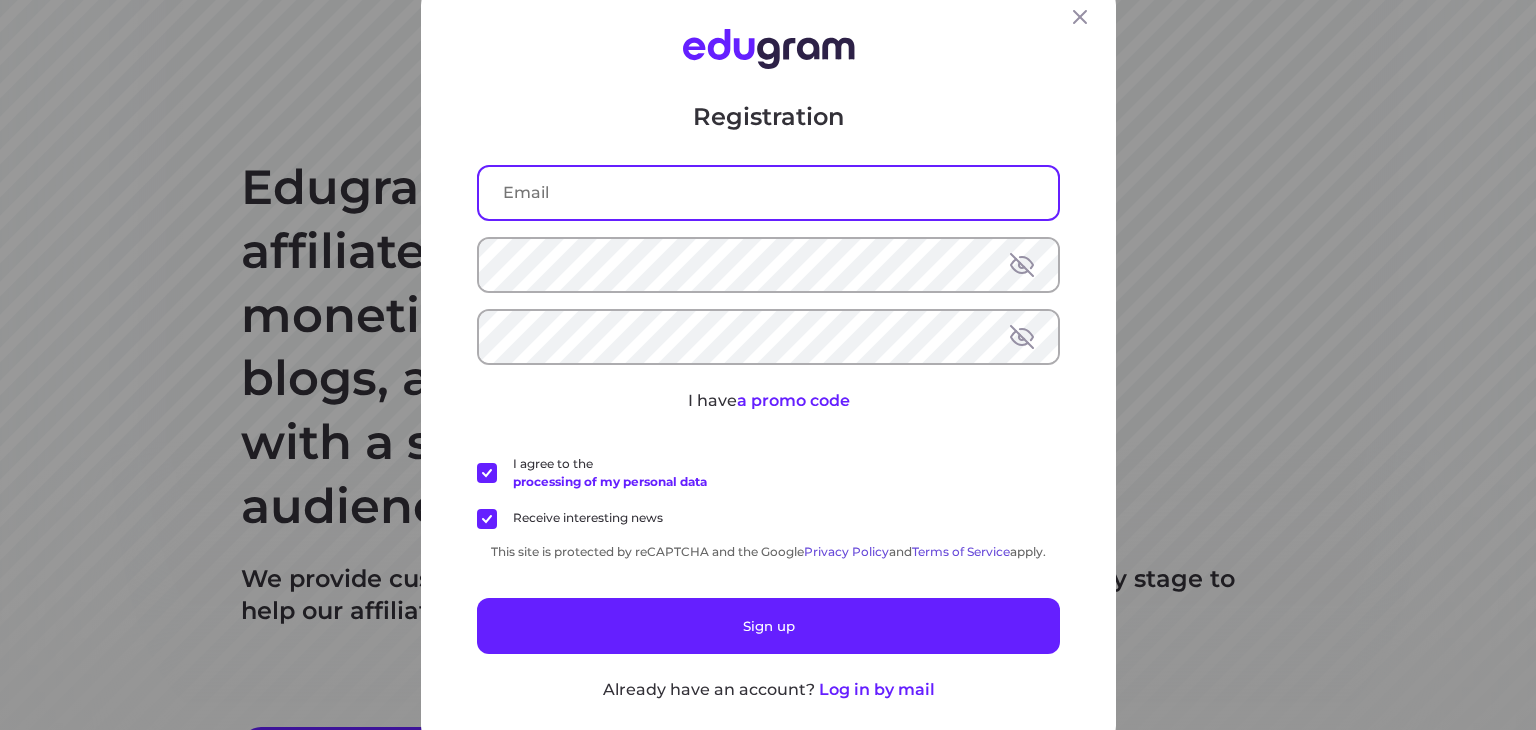 click at bounding box center [768, 192] 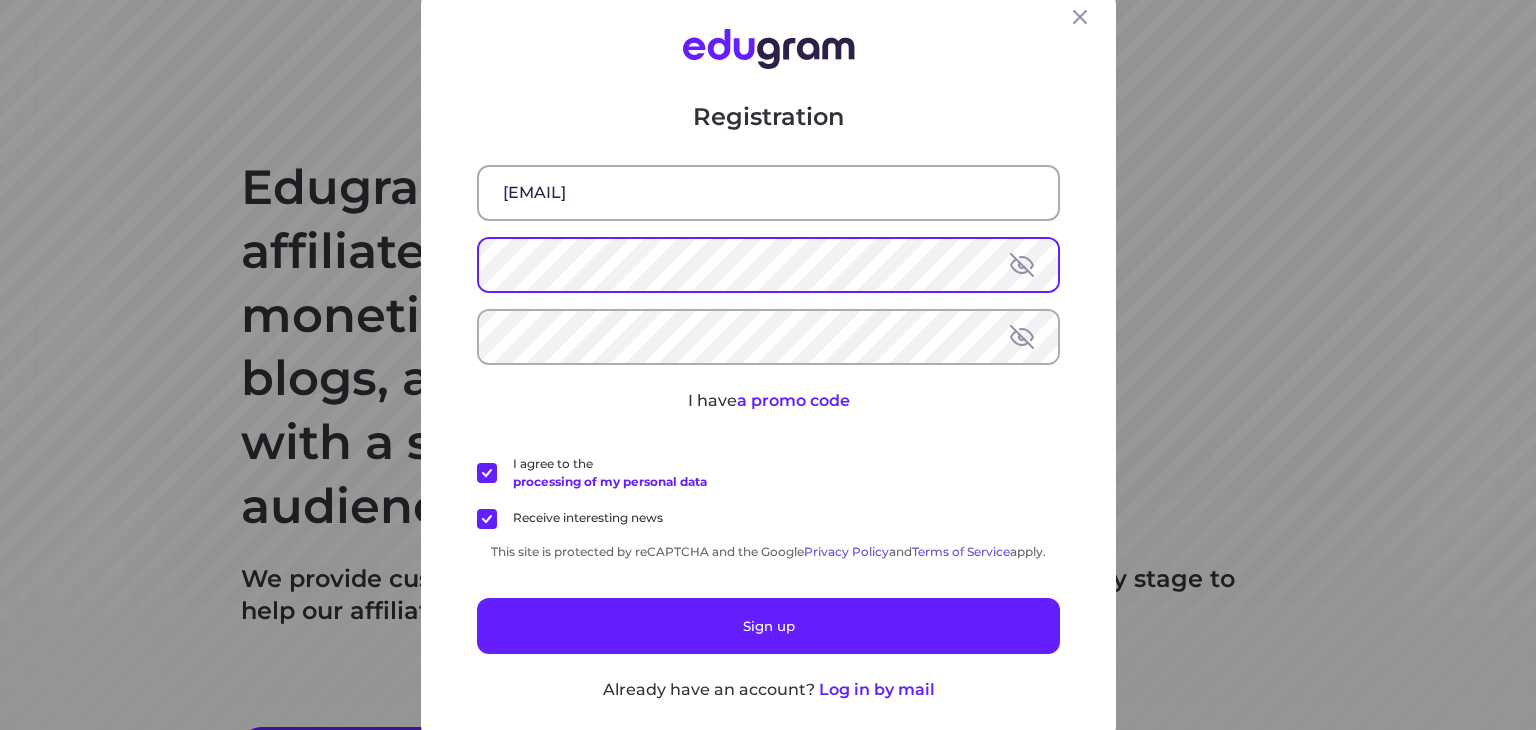 click at bounding box center [1022, 264] 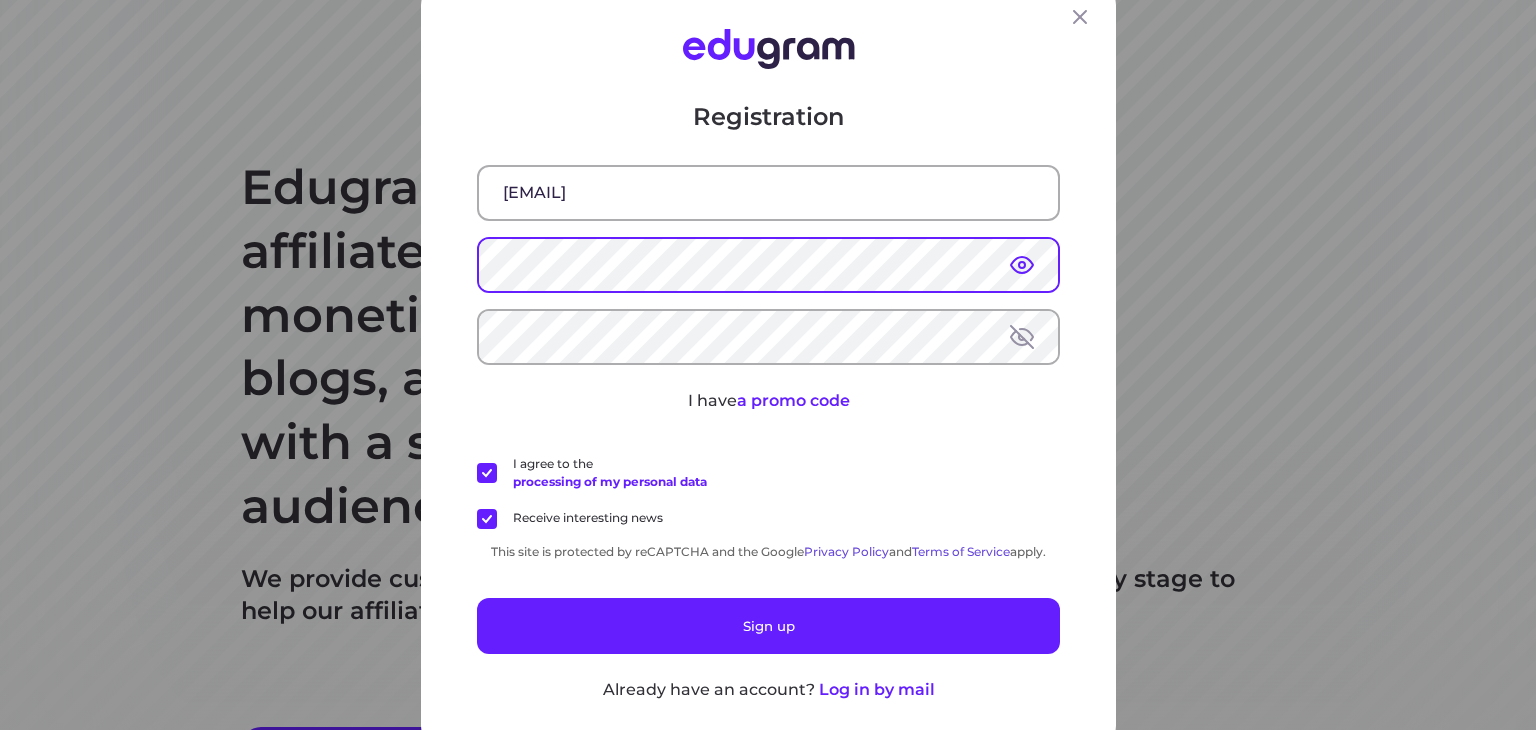 drag, startPoint x: 709, startPoint y: 306, endPoint x: 460, endPoint y: 300, distance: 249.07228 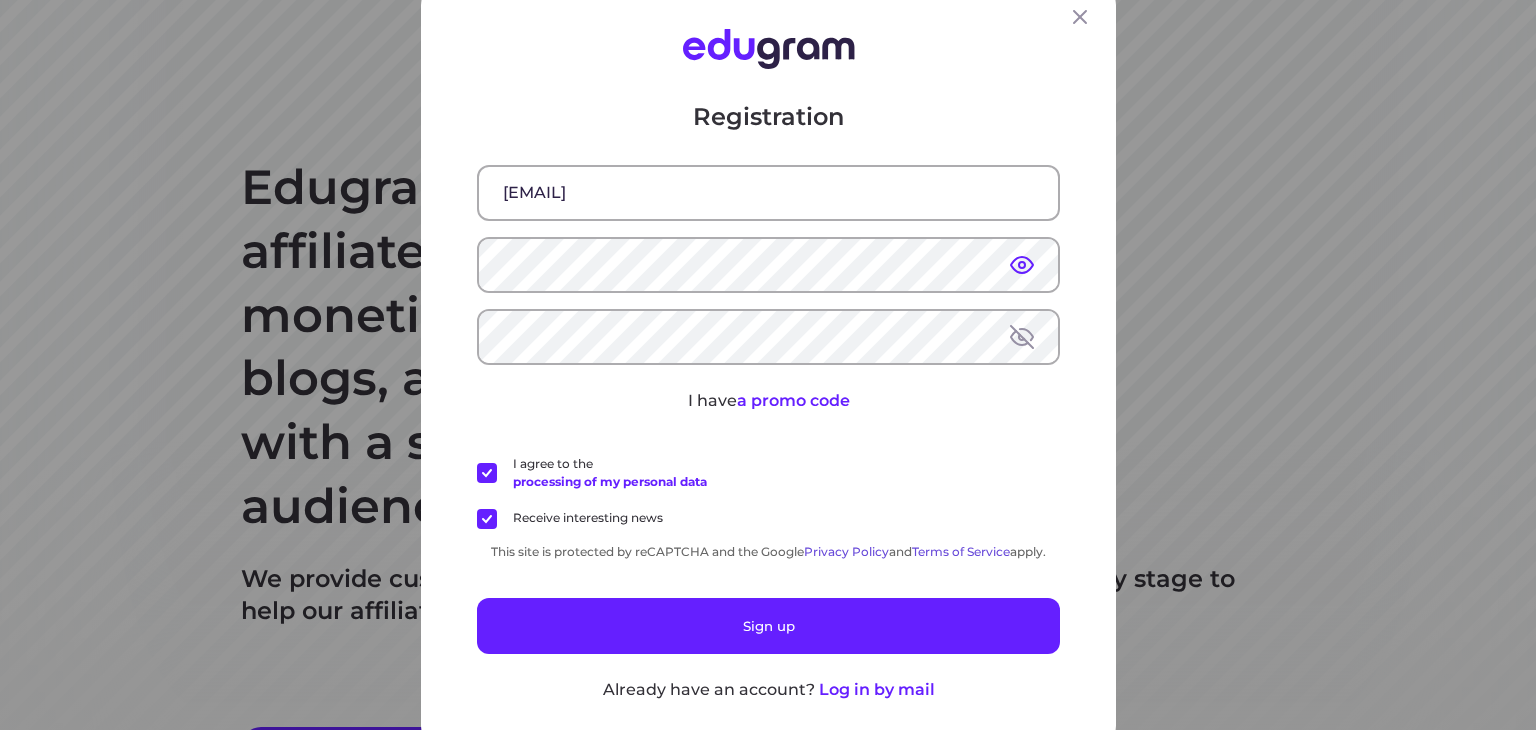 drag, startPoint x: 556, startPoint y: 235, endPoint x: 468, endPoint y: 271, distance: 95.07891 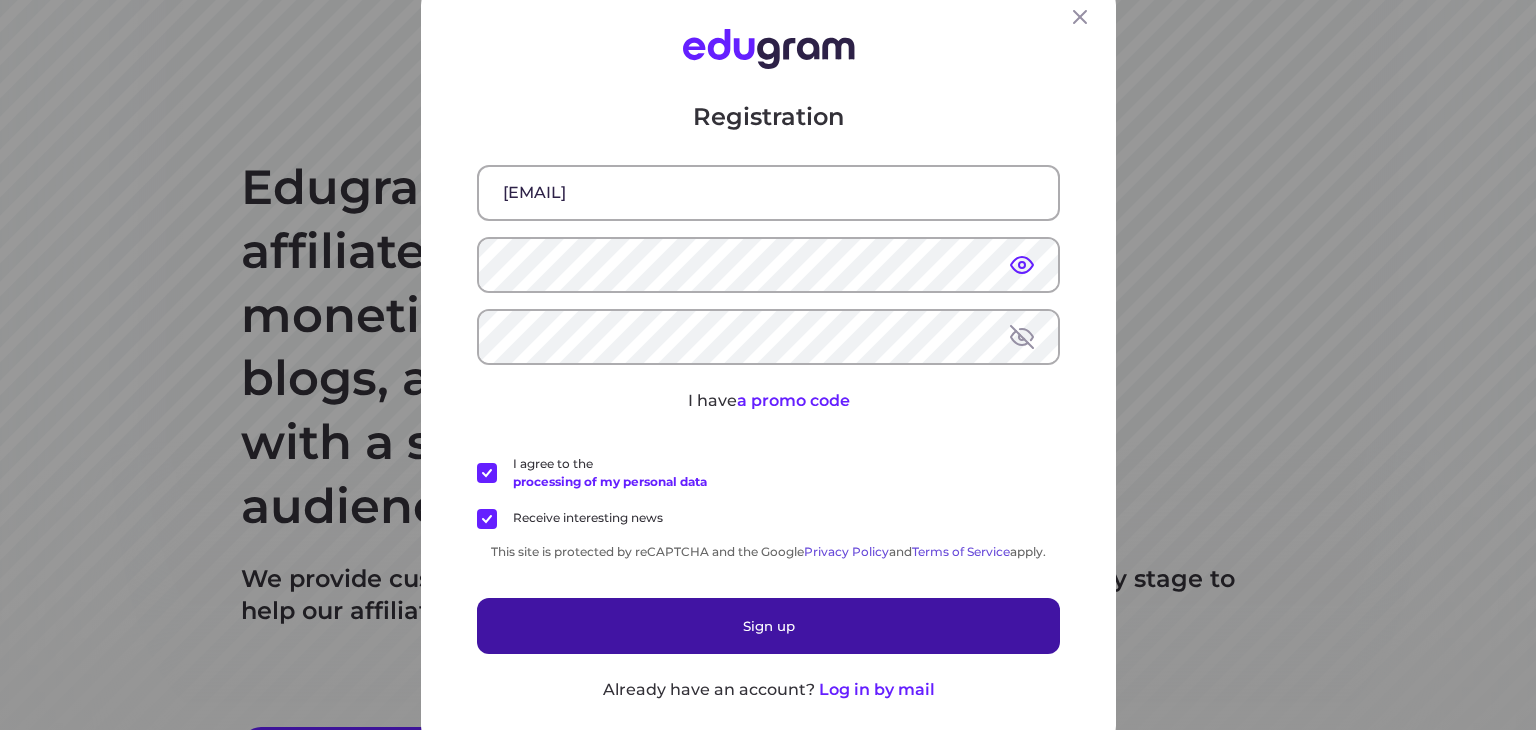 drag, startPoint x: 769, startPoint y: 657, endPoint x: 767, endPoint y: 634, distance: 23.086792 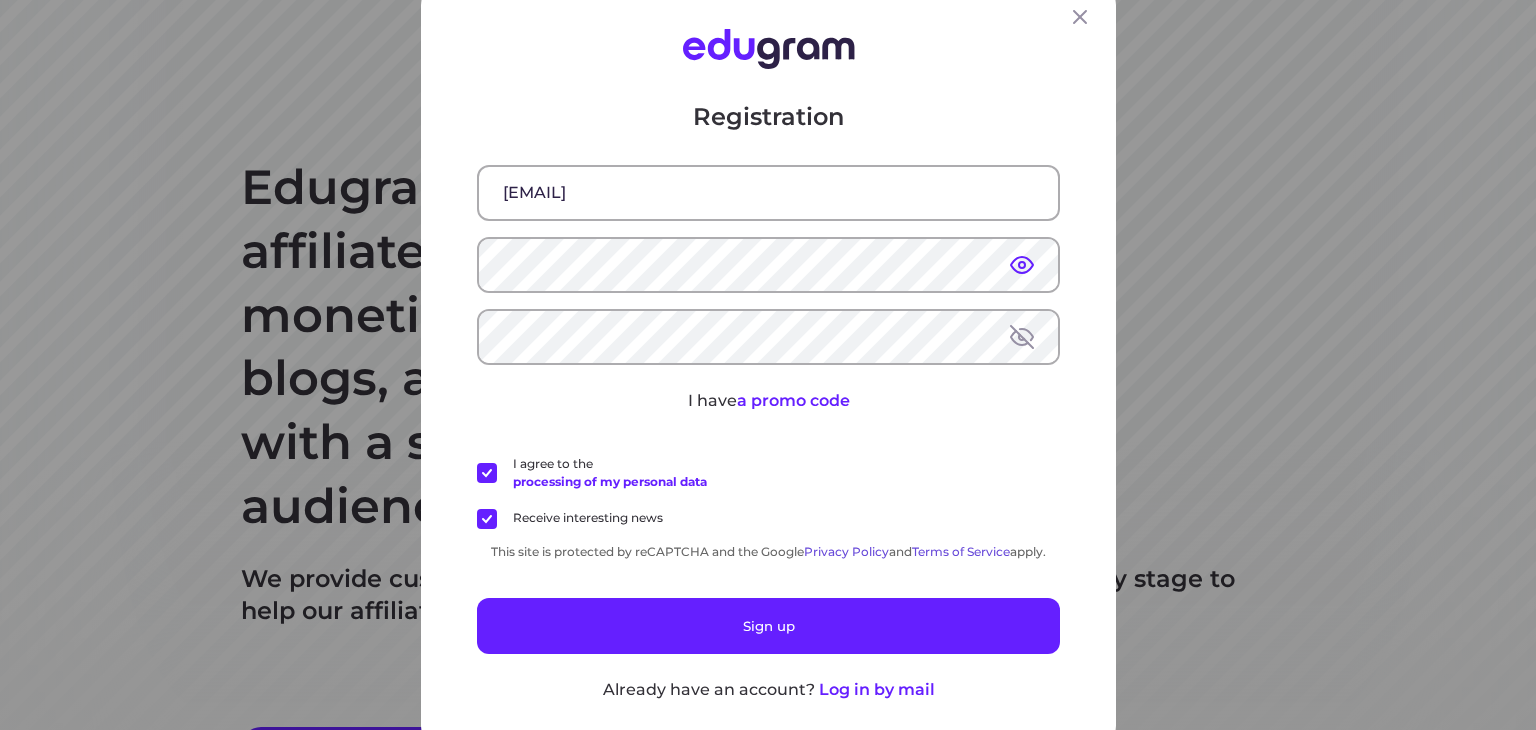 click on "Registration
joefantsy5555@gmail.com
I have  a promo code
I agree to the   processing of my personal data
Receive interesting news
This site is protected by reCAPTCHA and the Google
Privacy Policy  and
Terms of Service  apply.
Sign up
Already have an account?
Log in by mail" at bounding box center (768, 400) 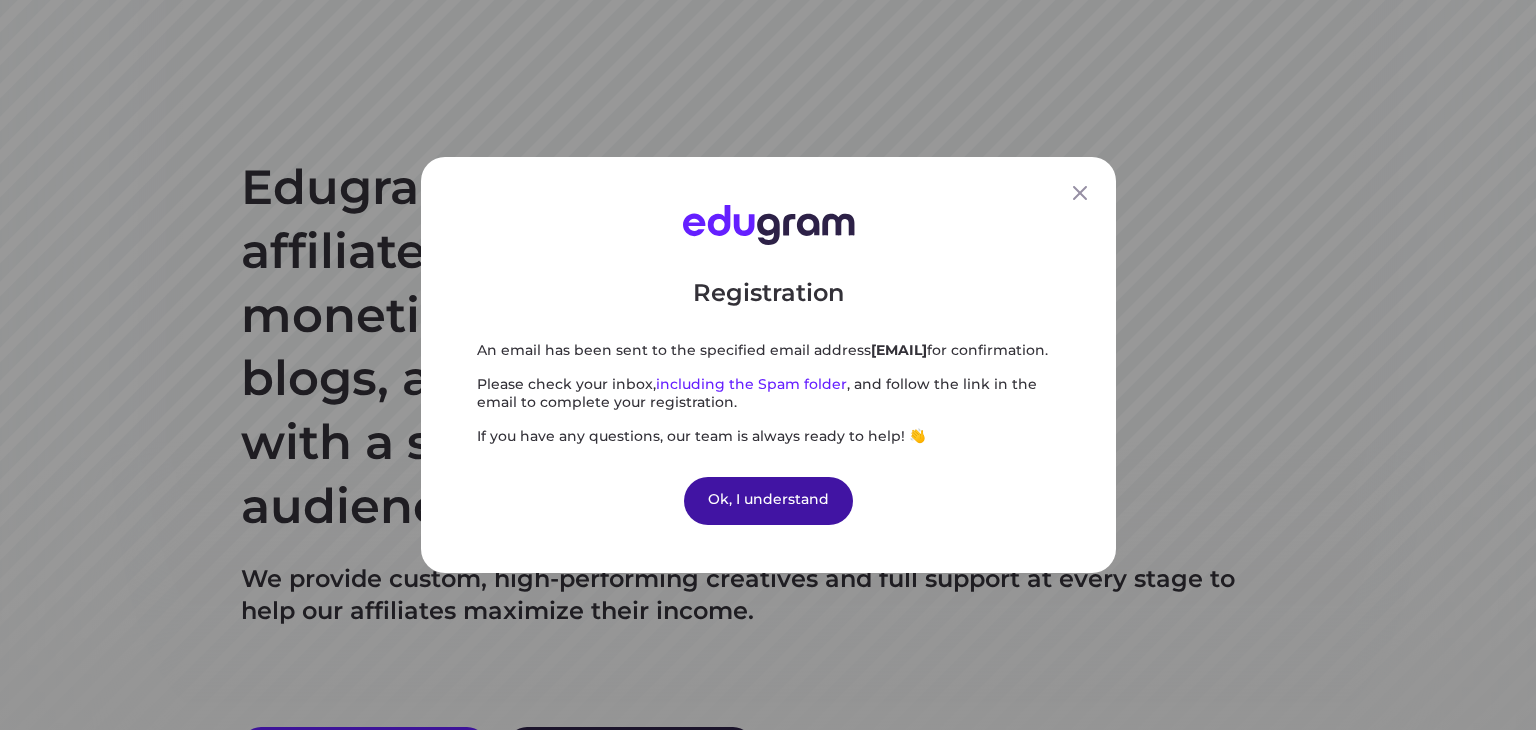 click on "Ok, I understand" at bounding box center [768, 501] 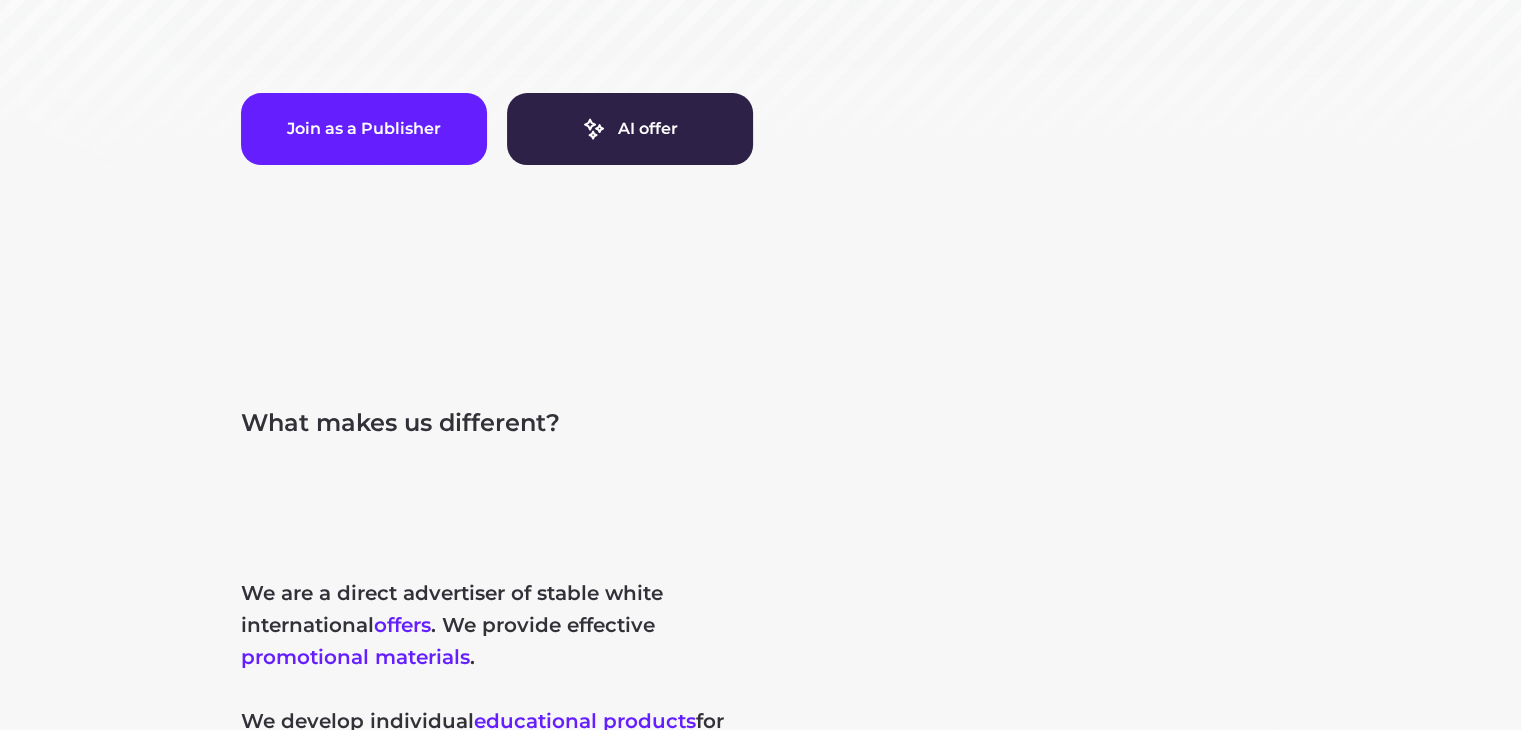scroll, scrollTop: 700, scrollLeft: 0, axis: vertical 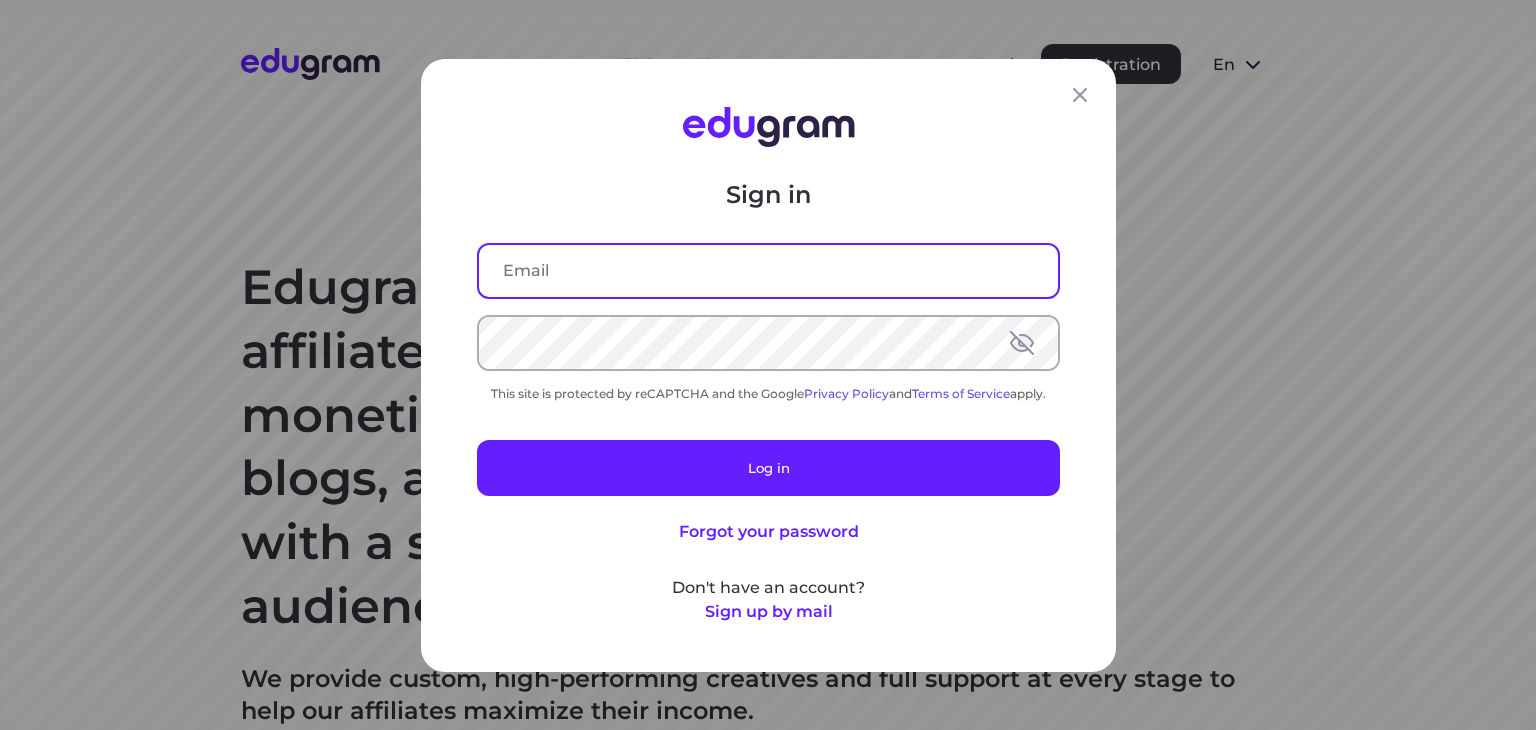click at bounding box center (768, 270) 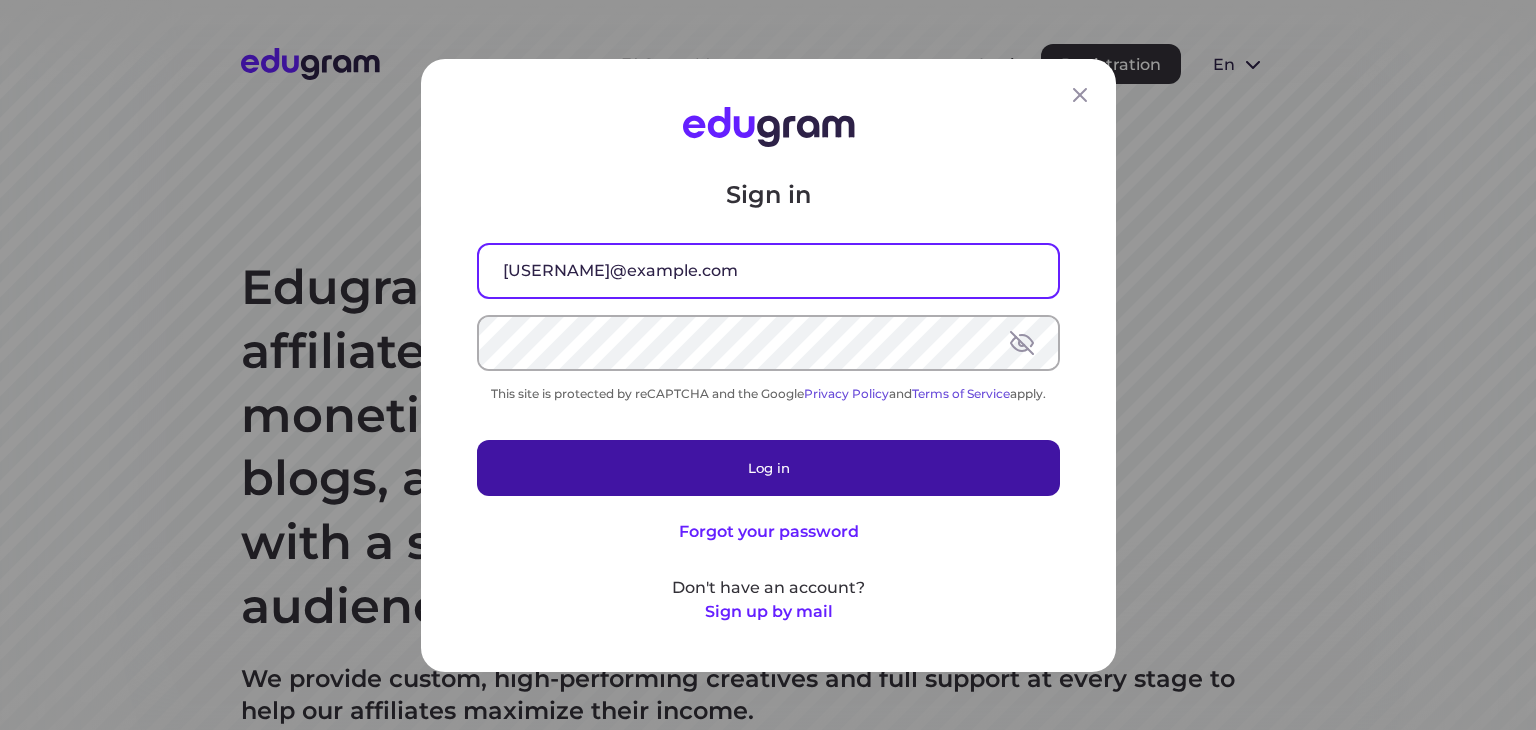 click on "Log in" at bounding box center [768, 467] 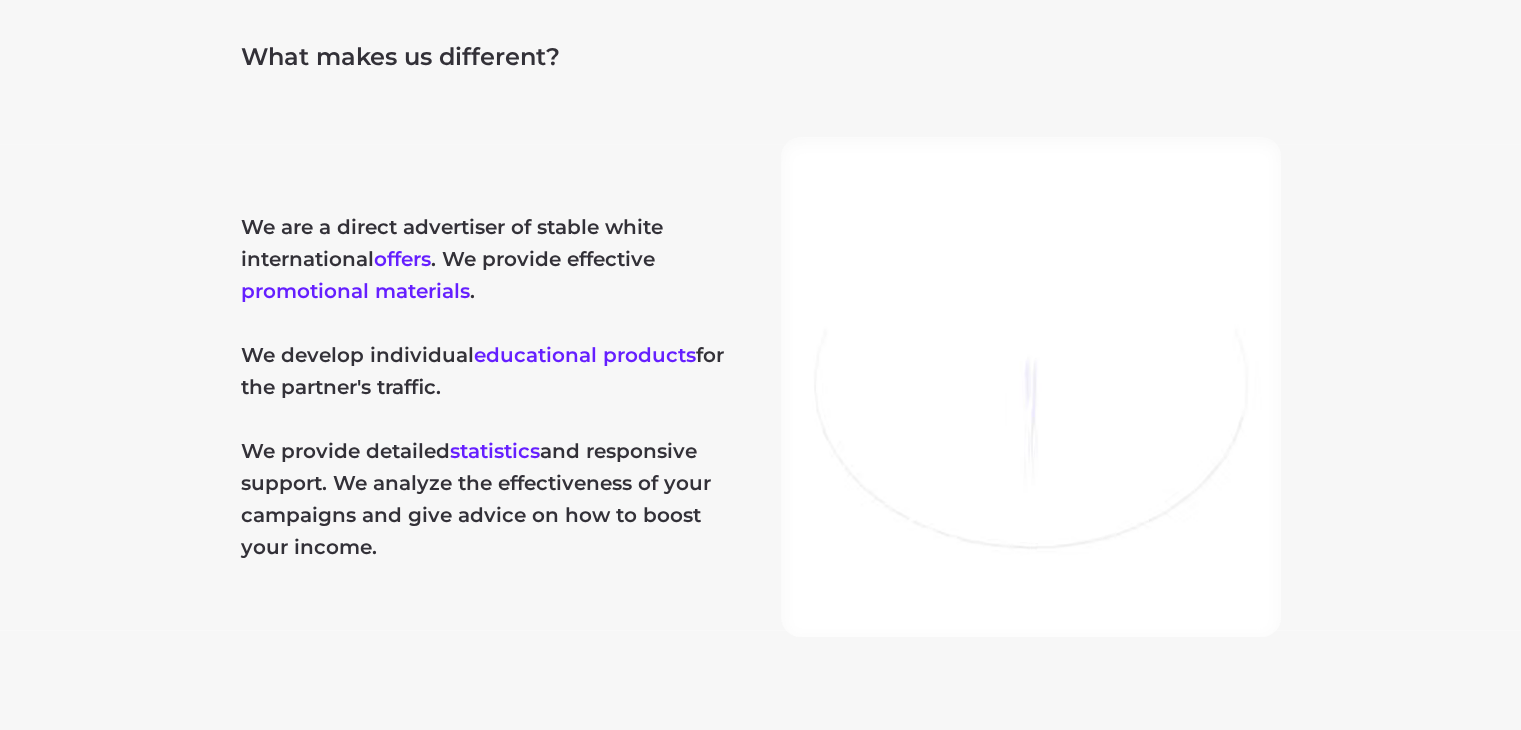 scroll, scrollTop: 0, scrollLeft: 0, axis: both 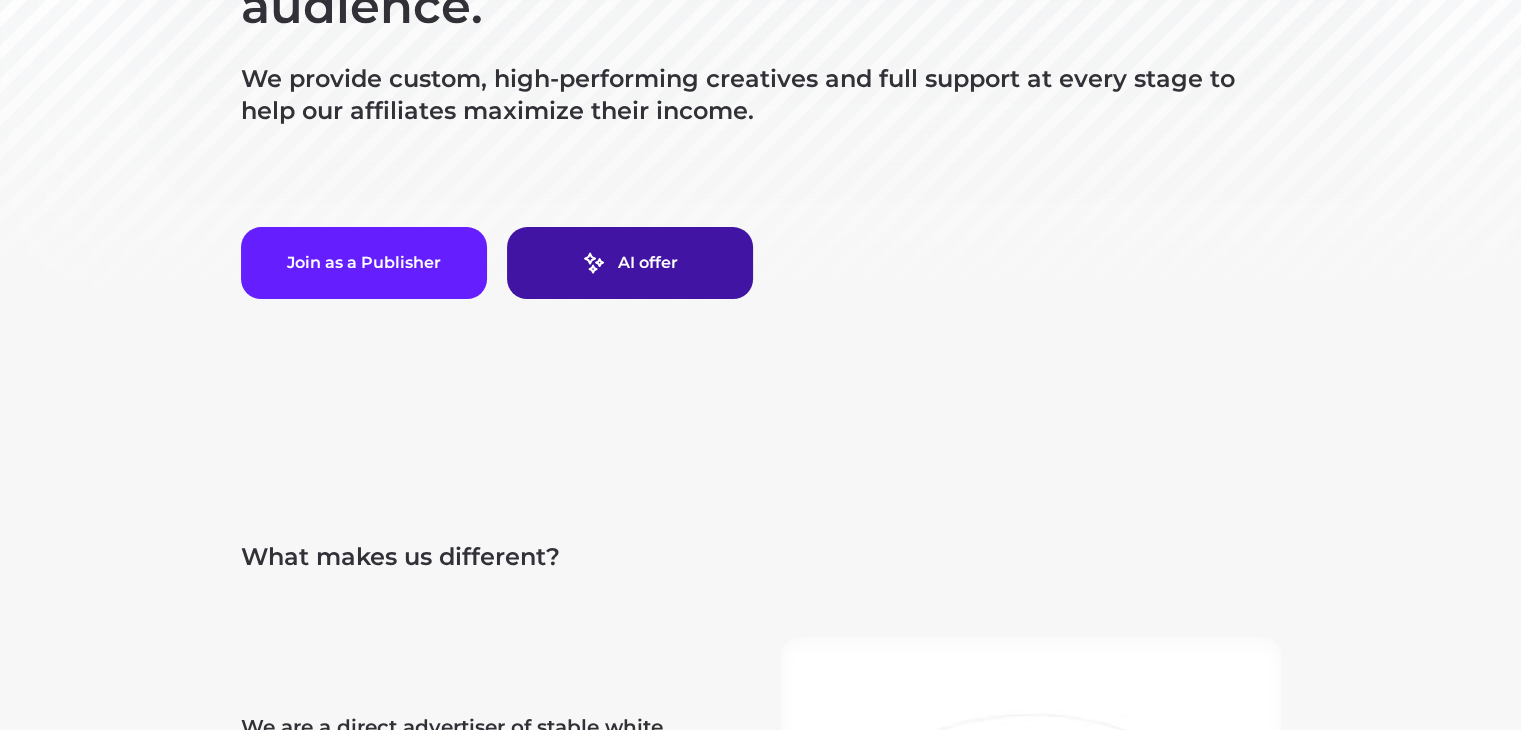 click on "AI offer" at bounding box center [630, 263] 